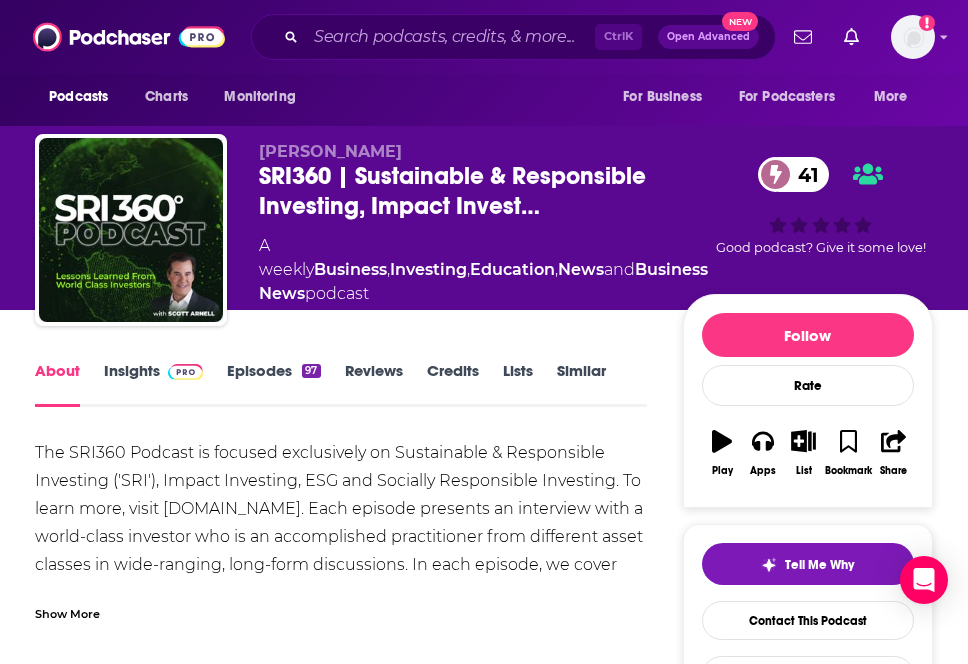 scroll, scrollTop: 0, scrollLeft: 0, axis: both 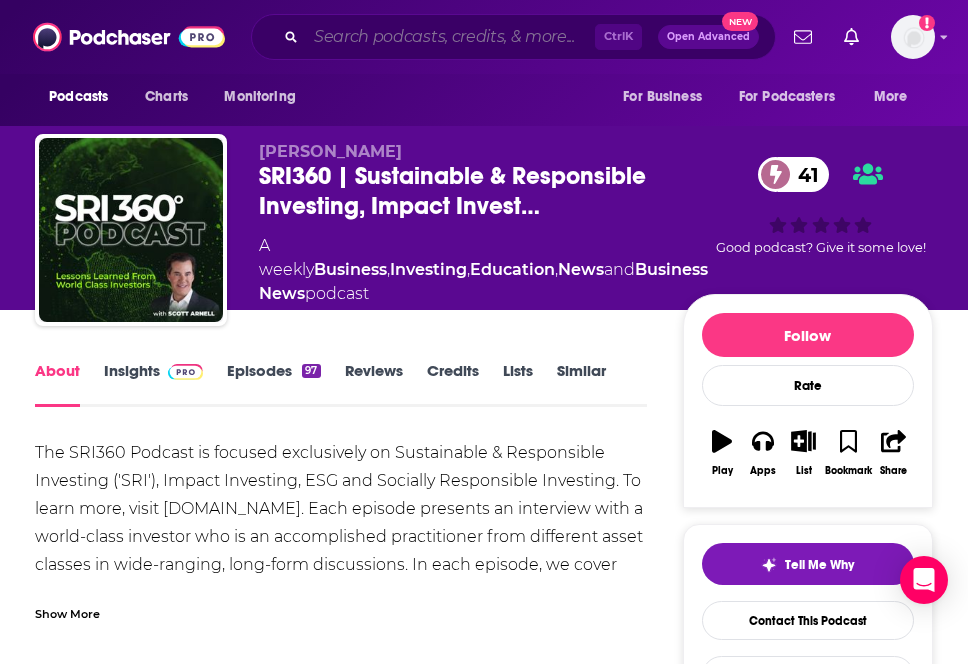 click at bounding box center (450, 37) 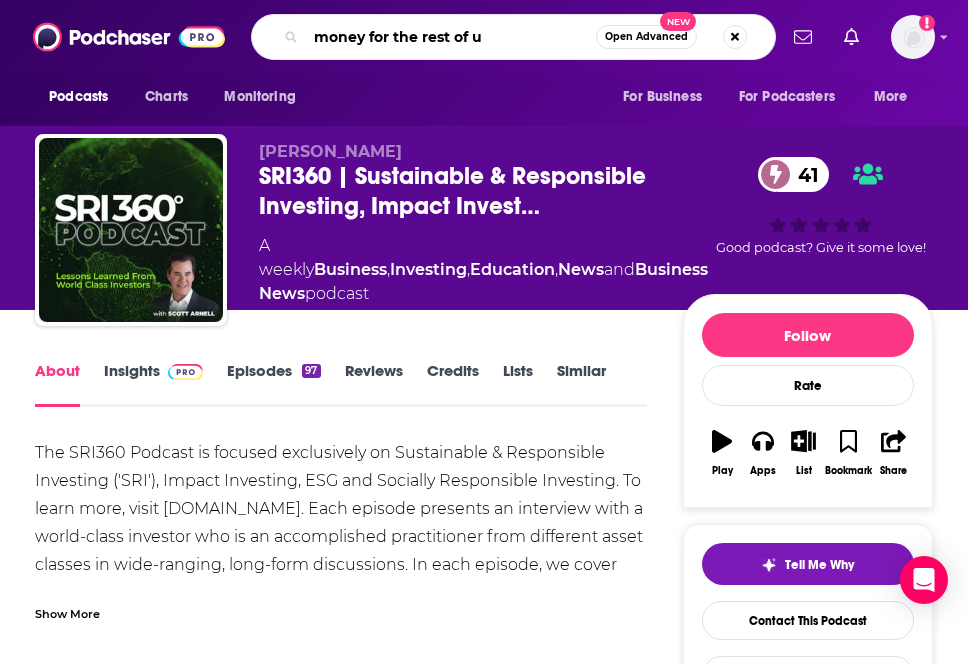 type on "money for the rest of us" 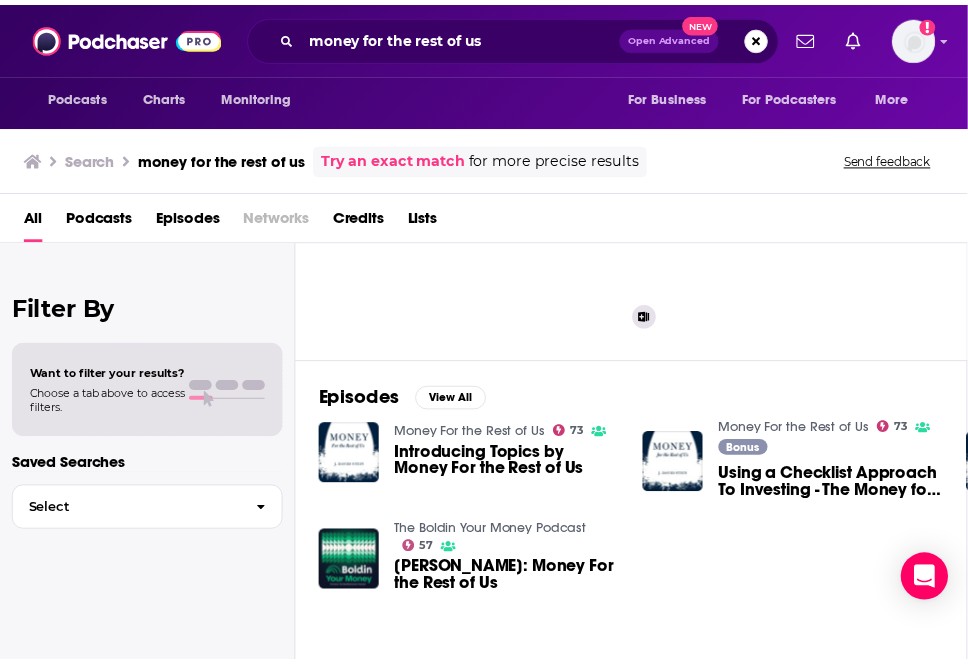 scroll, scrollTop: 200, scrollLeft: 0, axis: vertical 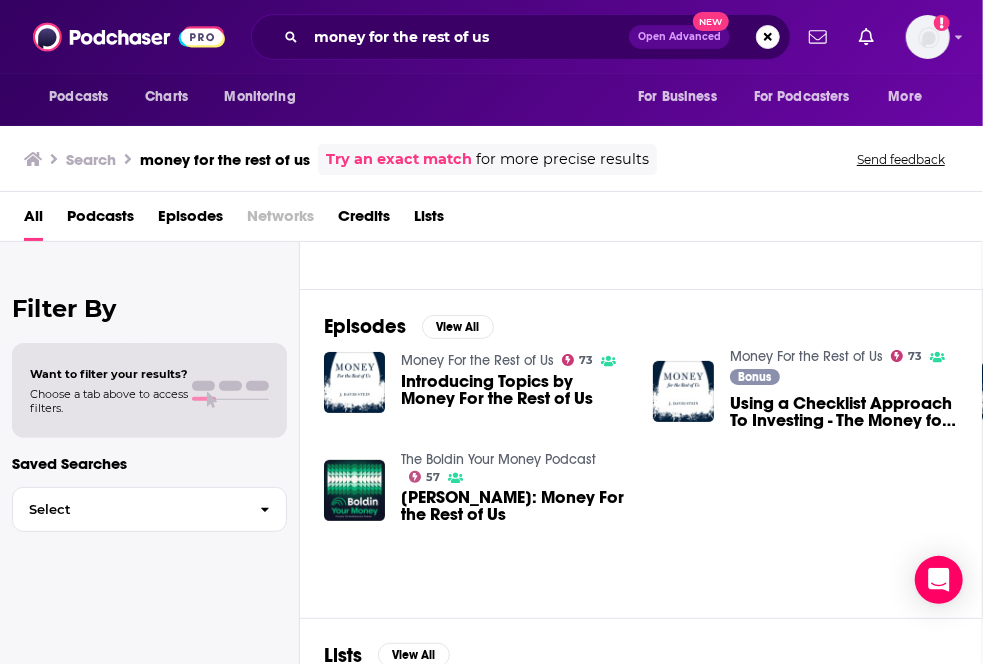 click on "Introducing Topics by Money For the Rest of Us" at bounding box center [515, 390] 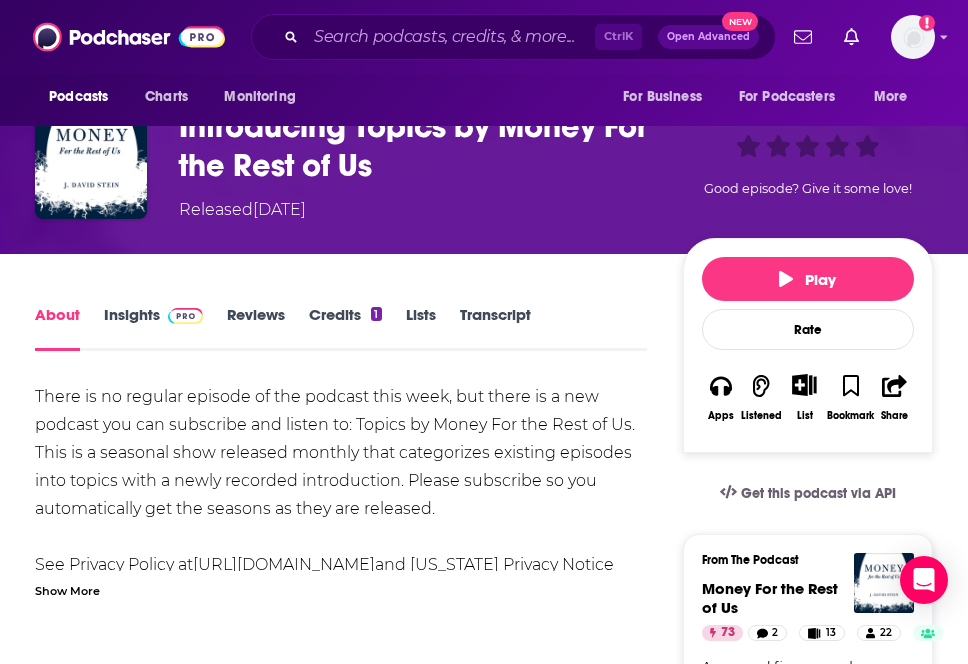 scroll, scrollTop: 100, scrollLeft: 0, axis: vertical 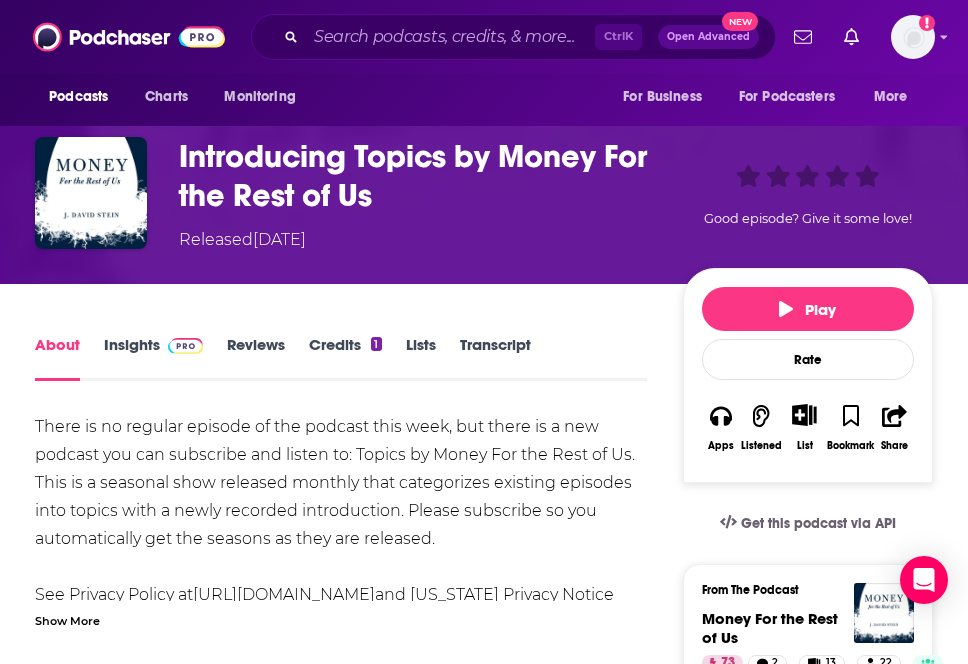 click on "Insights" at bounding box center [153, 358] 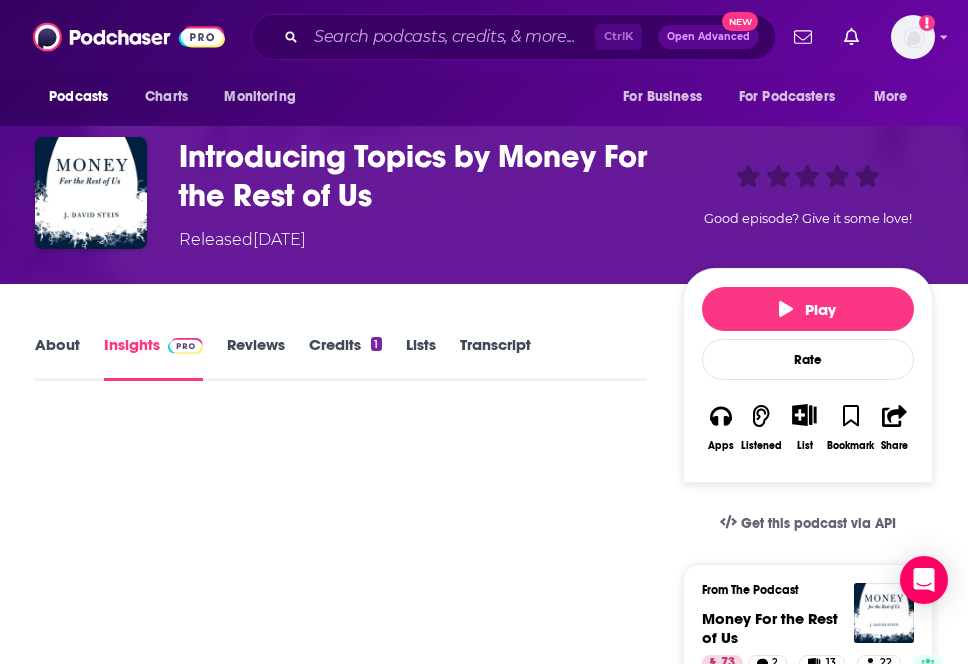 scroll, scrollTop: 0, scrollLeft: 0, axis: both 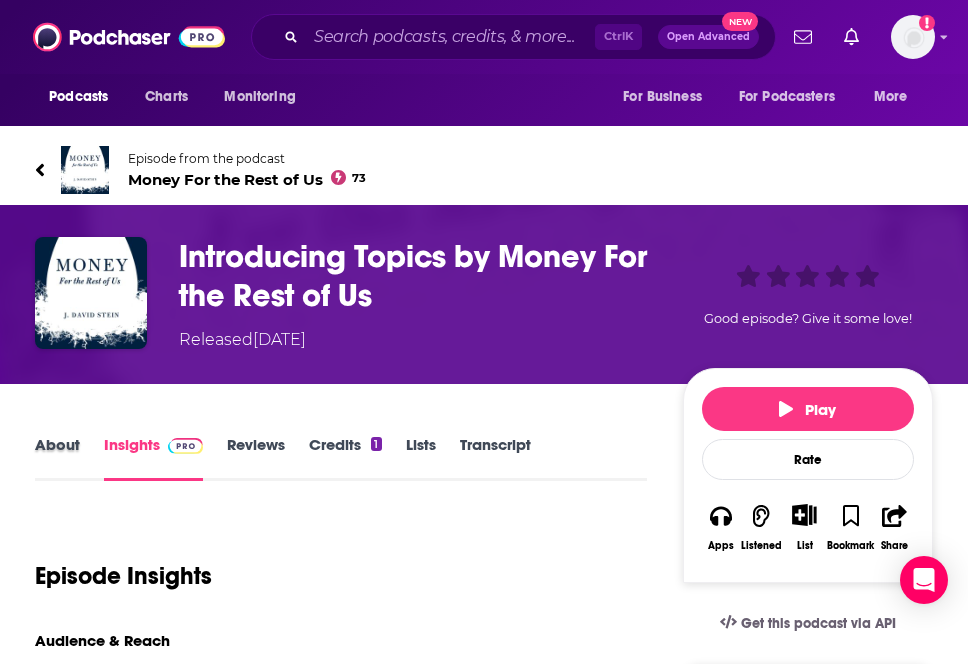 click on "About" at bounding box center [69, 458] 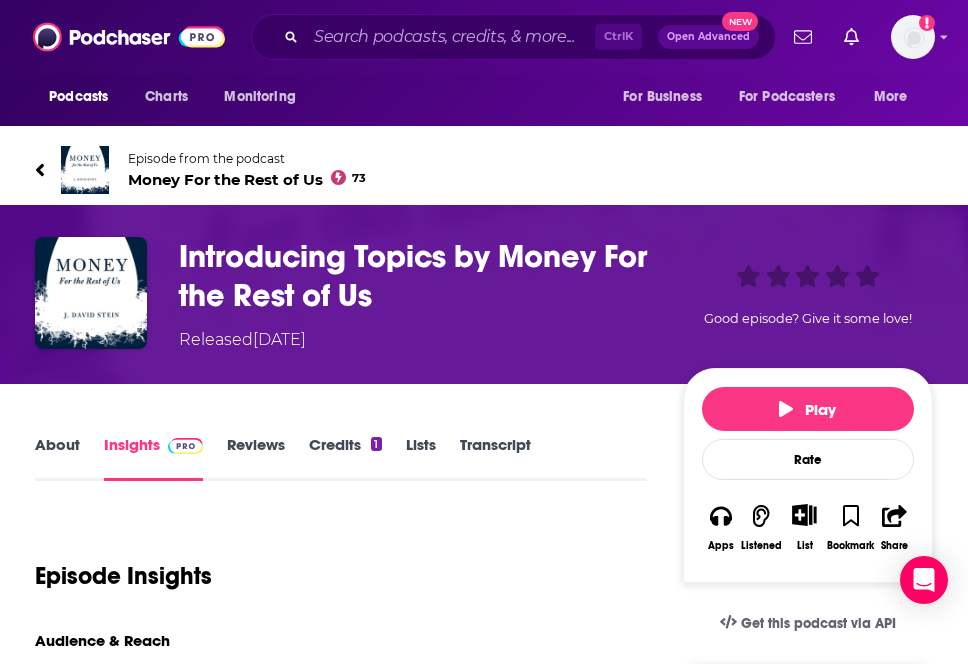 click on "About" at bounding box center [57, 458] 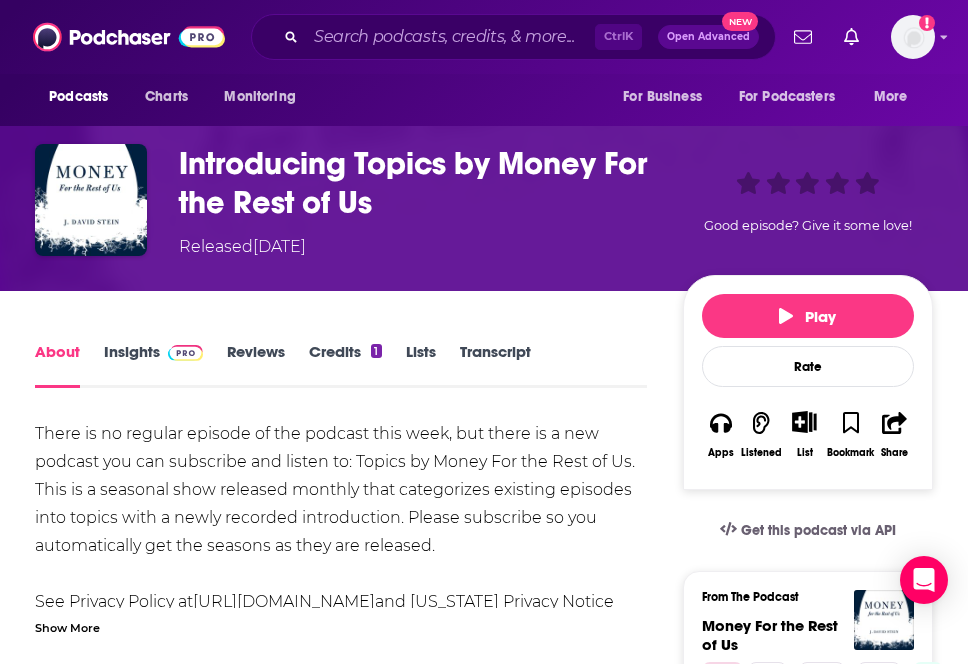 scroll, scrollTop: 200, scrollLeft: 0, axis: vertical 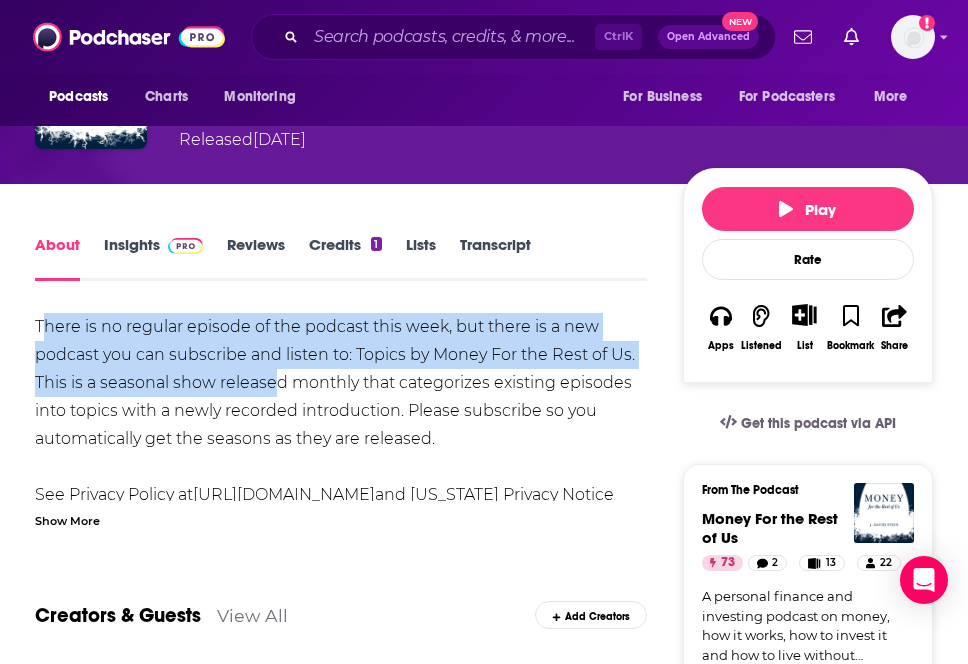 drag, startPoint x: 40, startPoint y: 317, endPoint x: 275, endPoint y: 392, distance: 246.67793 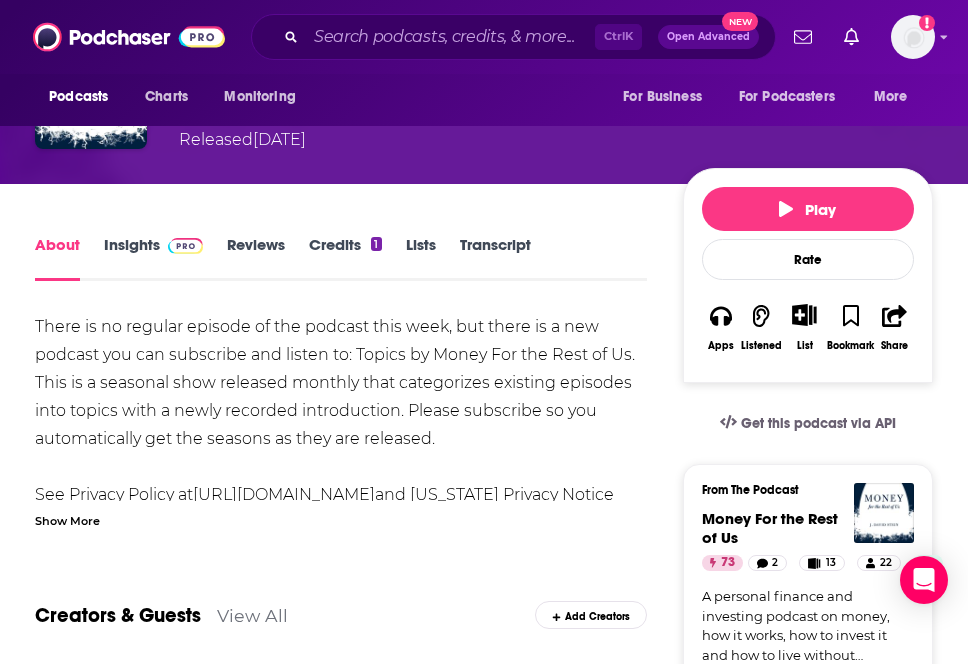 click on "There is no regular episode of the podcast this week, but there is a new podcast you can subscribe and listen to: Topics by Money For the Rest of Us. This is a seasonal show released monthly that categorizes existing episodes into topics with a newly recorded introduction. Please subscribe so you automatically get the seasons as they are released.
See Privacy Policy at  https://art19.com/privacy  and California Privacy Notice at  https://art19.com/privacy#do-not-sell-my-info ." at bounding box center (341, 425) 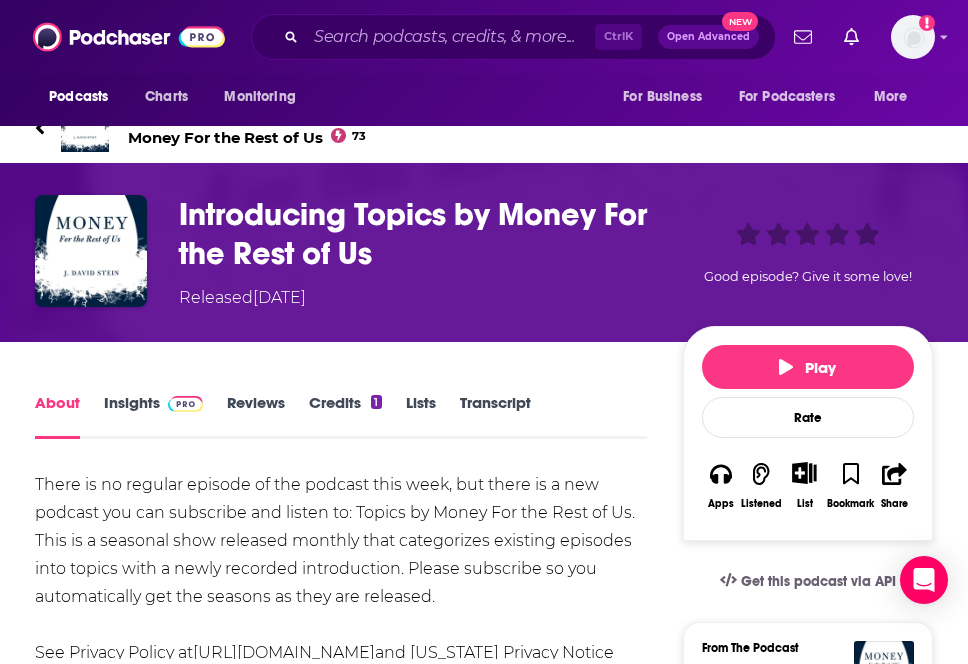 scroll, scrollTop: 0, scrollLeft: 0, axis: both 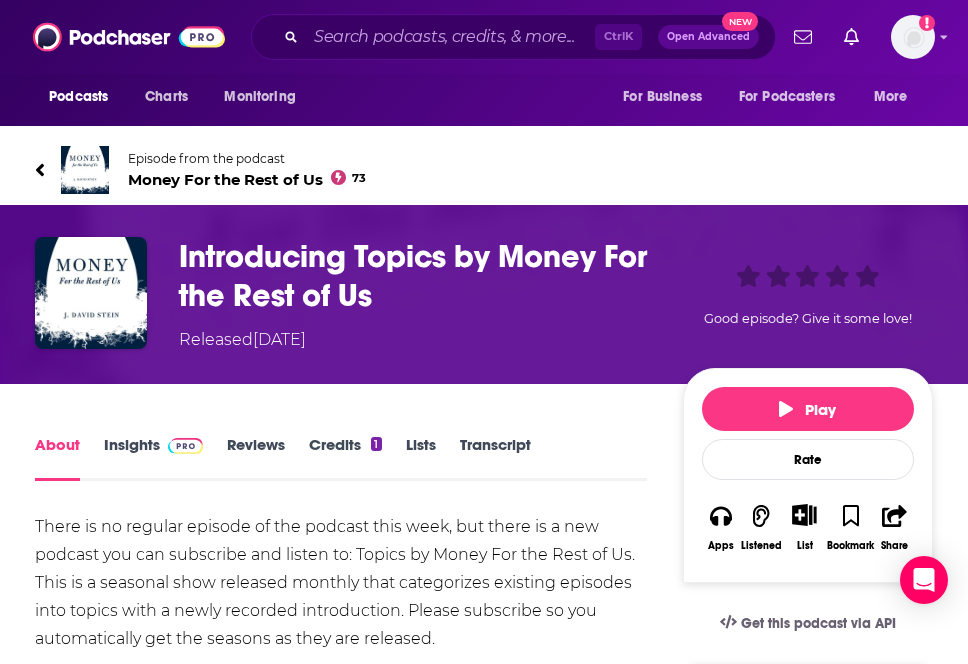 click on "Insights" at bounding box center (153, 458) 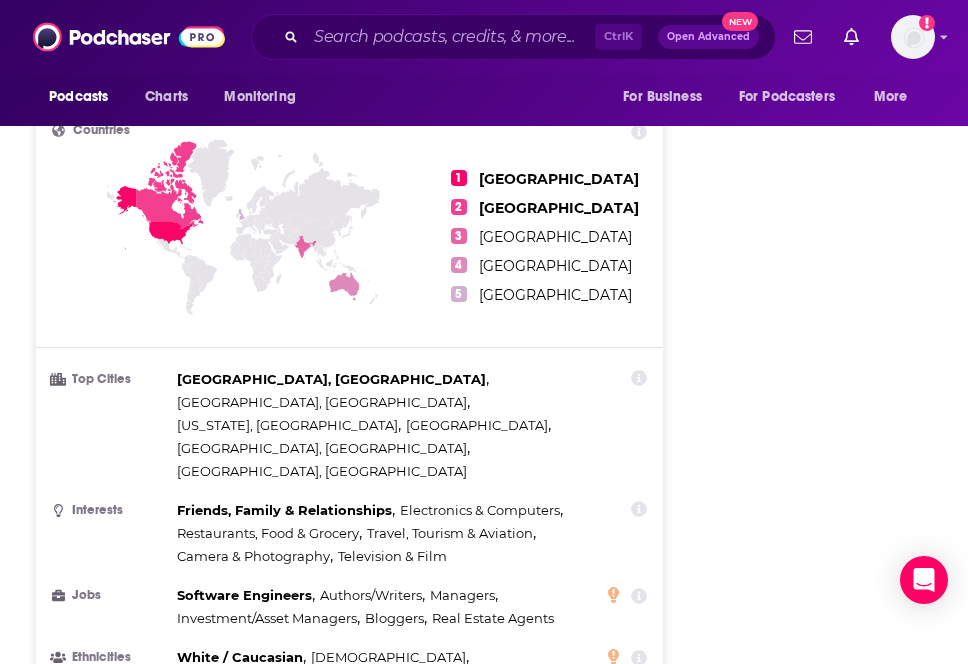 scroll, scrollTop: 1800, scrollLeft: 0, axis: vertical 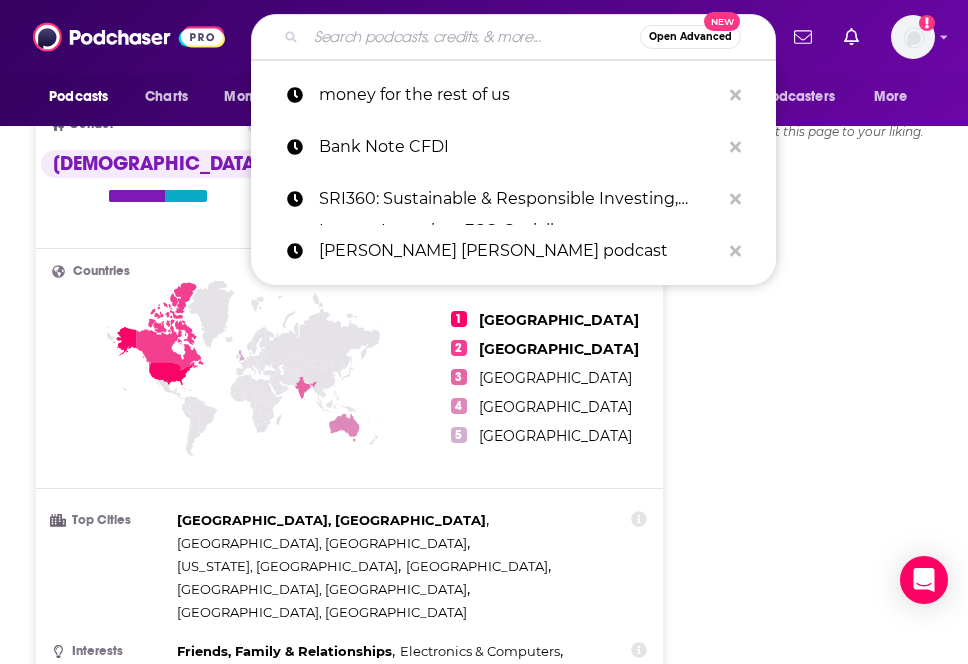click at bounding box center [473, 37] 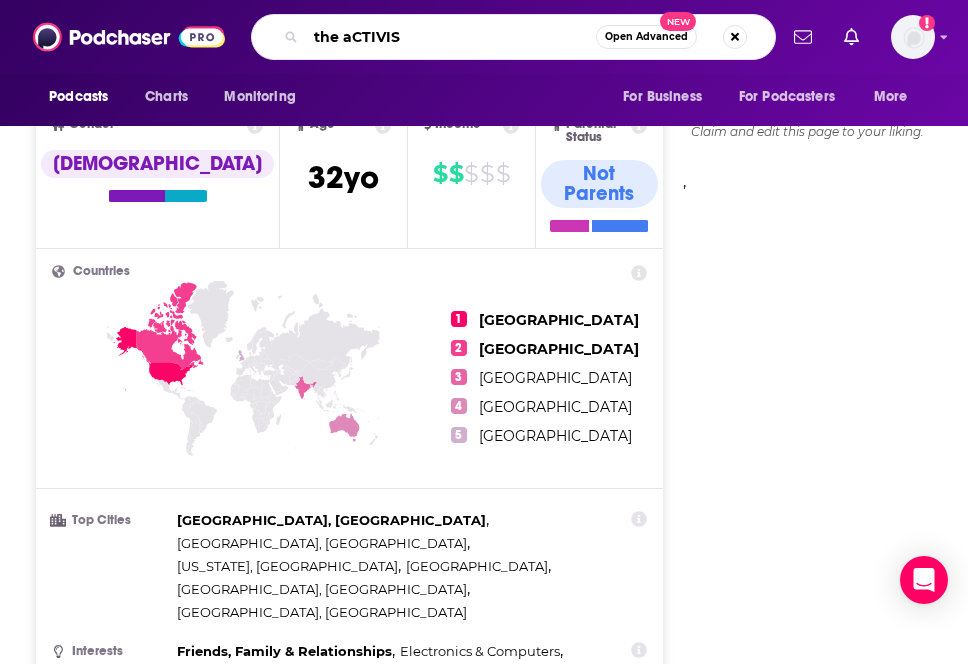 type on "the aCTIVIST" 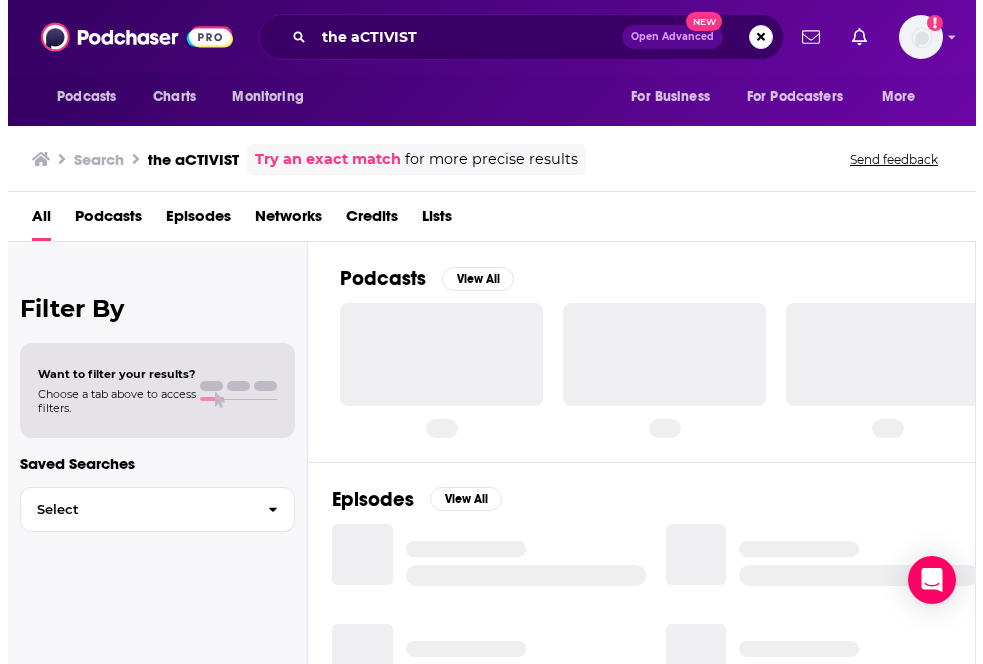scroll, scrollTop: 0, scrollLeft: 0, axis: both 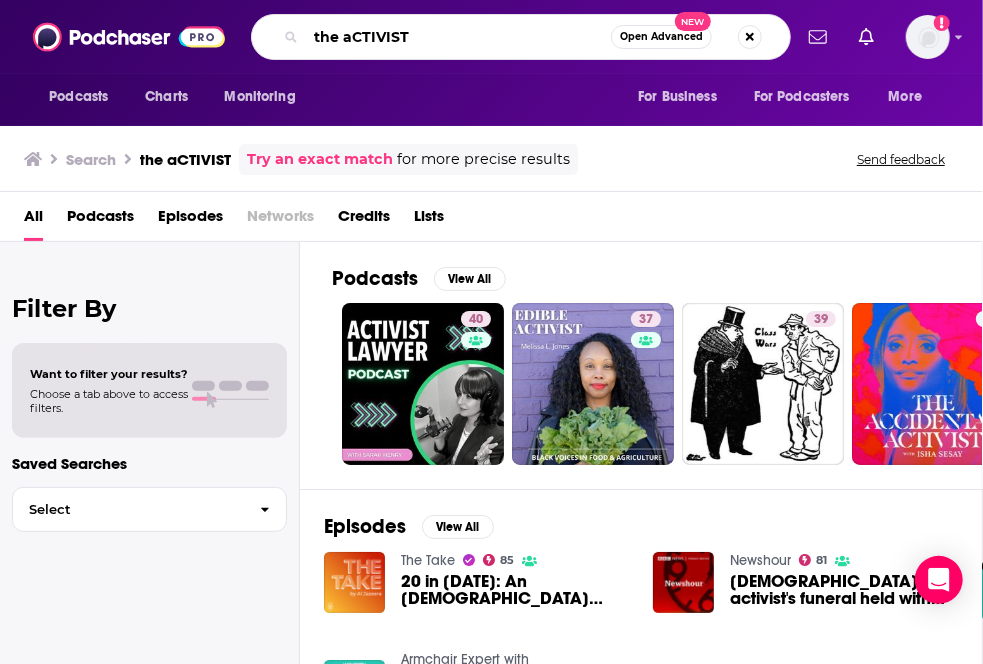 drag, startPoint x: 444, startPoint y: 29, endPoint x: 264, endPoint y: 57, distance: 182.16476 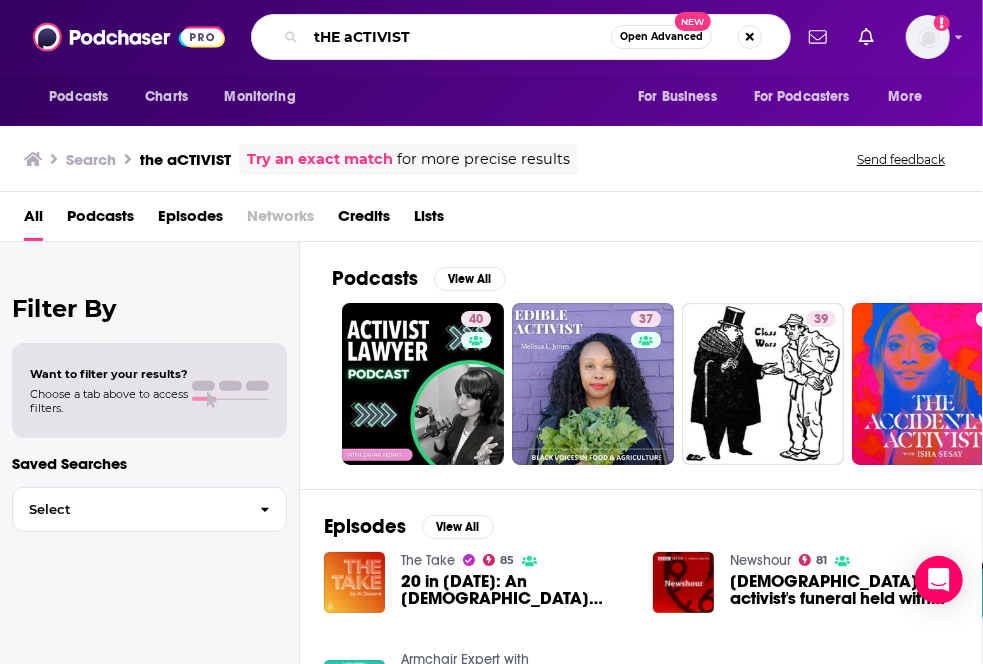 type on "tHE aCTIVIST" 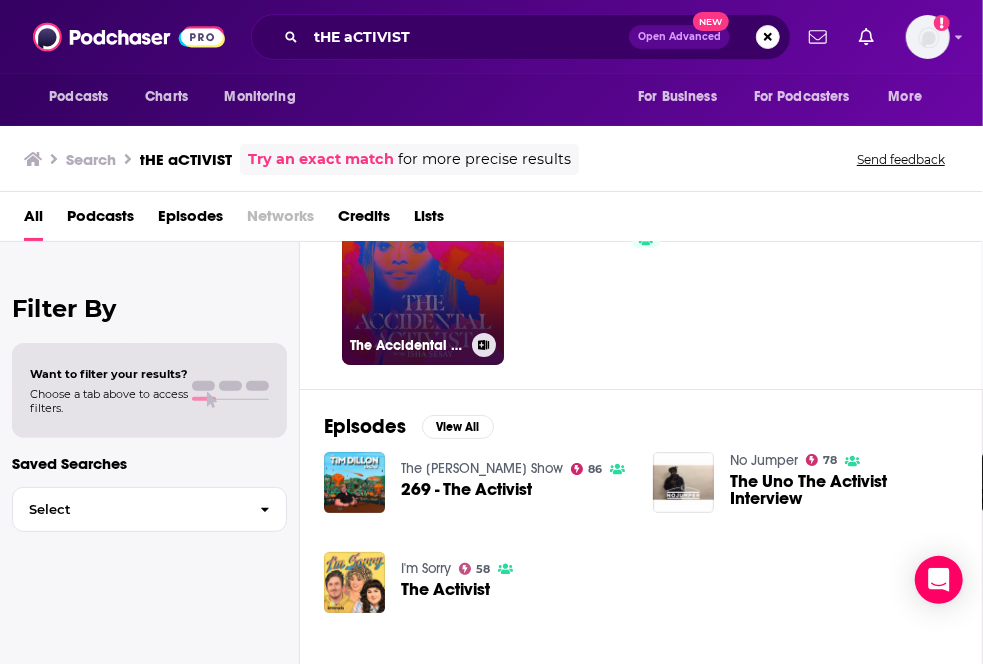 scroll, scrollTop: 0, scrollLeft: 0, axis: both 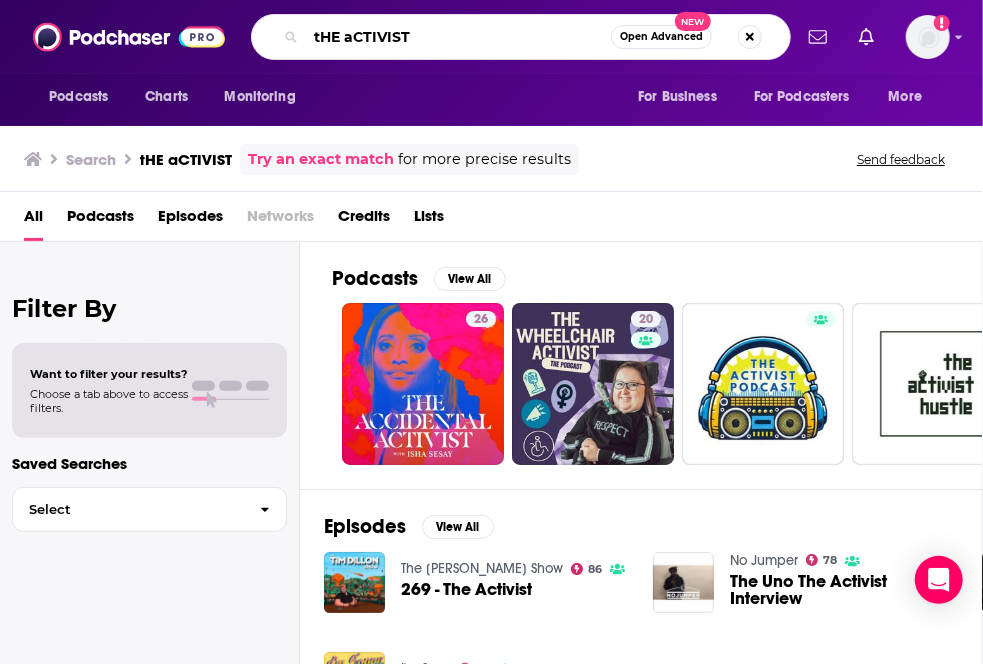 drag, startPoint x: 437, startPoint y: 44, endPoint x: 277, endPoint y: 34, distance: 160.3122 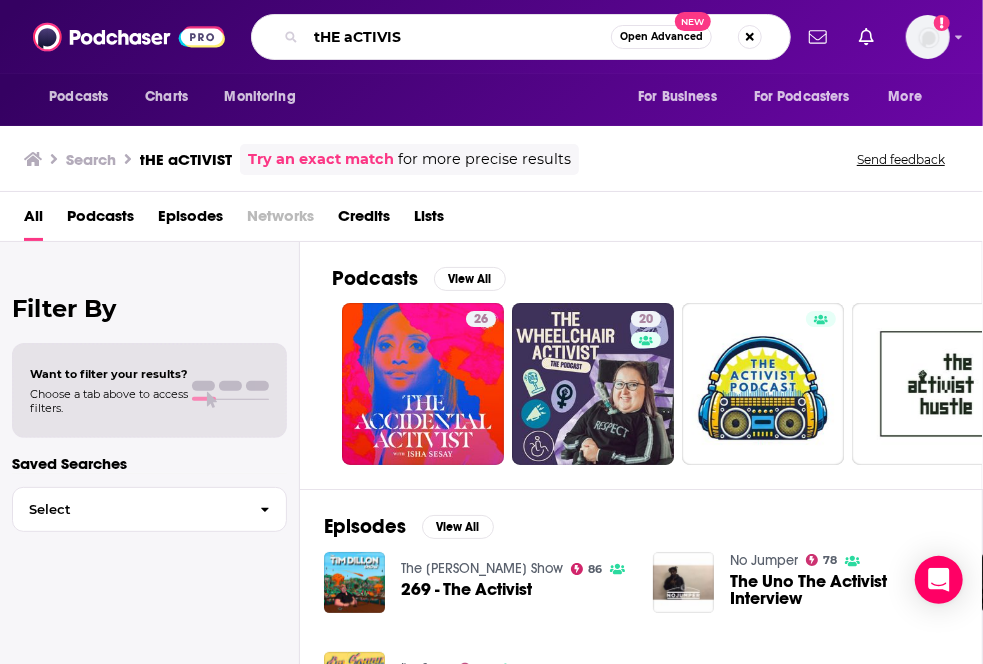 type on "tHE aCTIVIST" 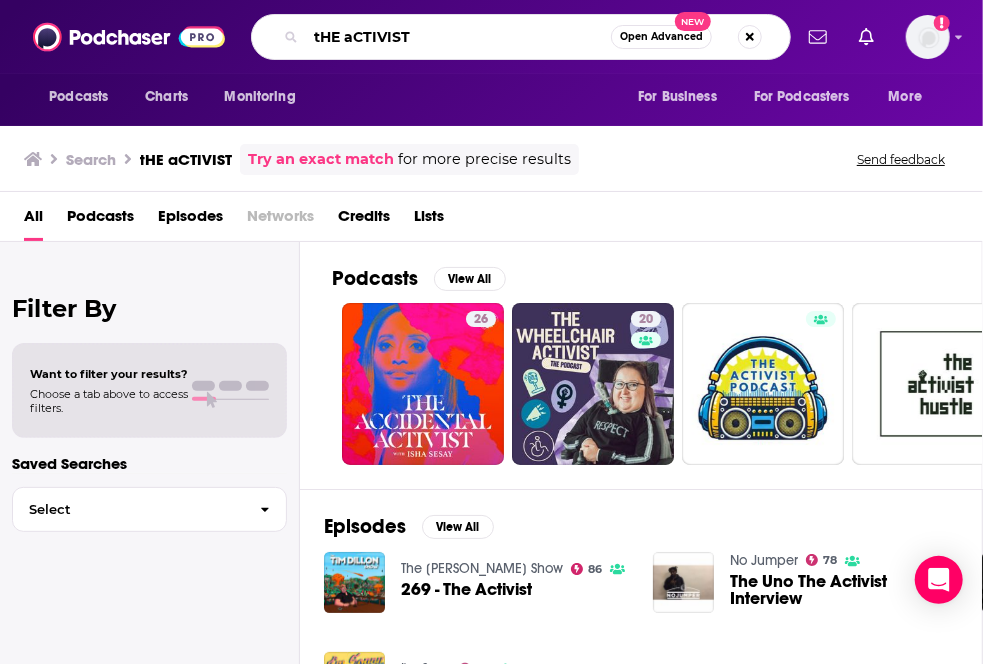 drag, startPoint x: 514, startPoint y: 32, endPoint x: 24, endPoint y: -22, distance: 492.96652 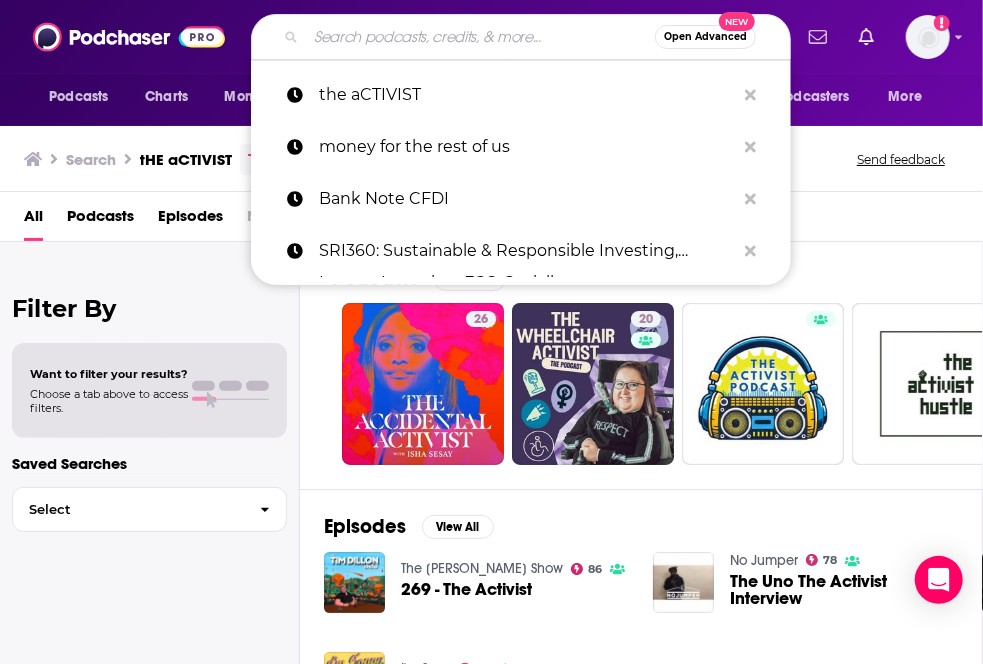 type on "t" 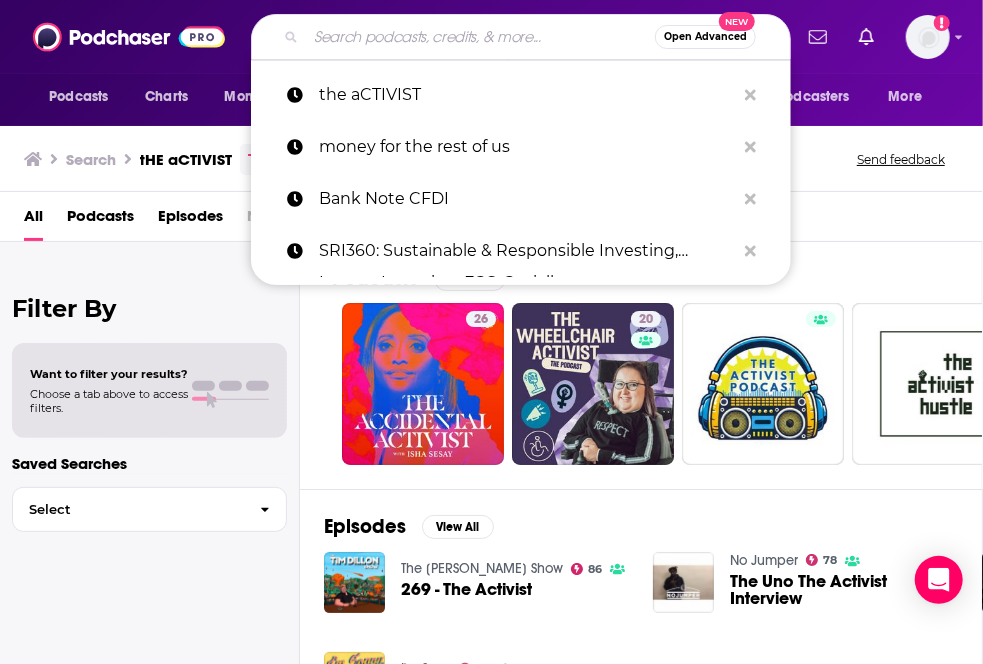 type on "t" 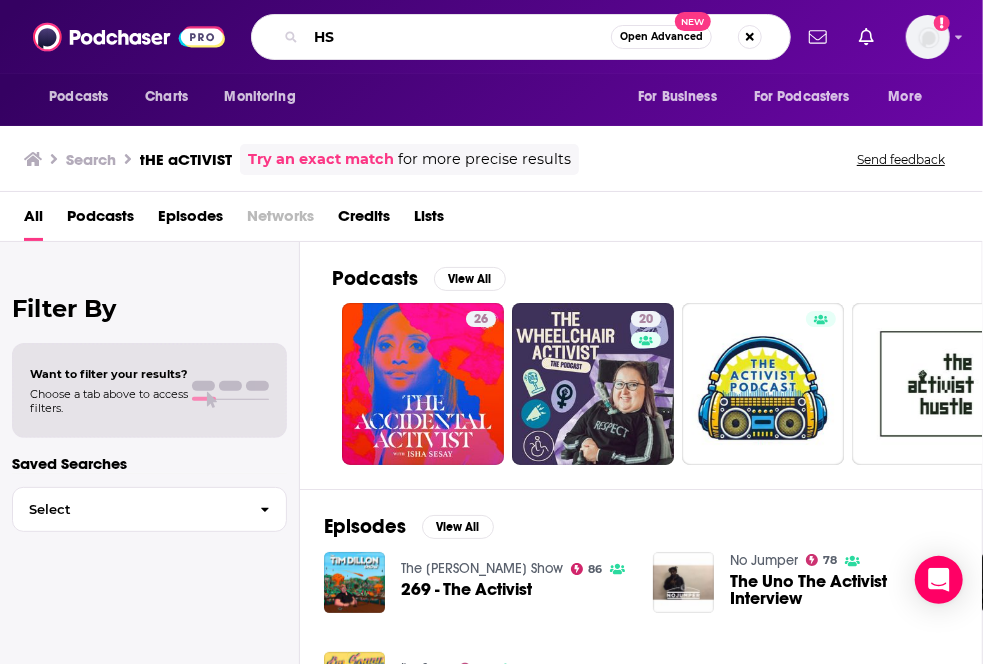 type on "H" 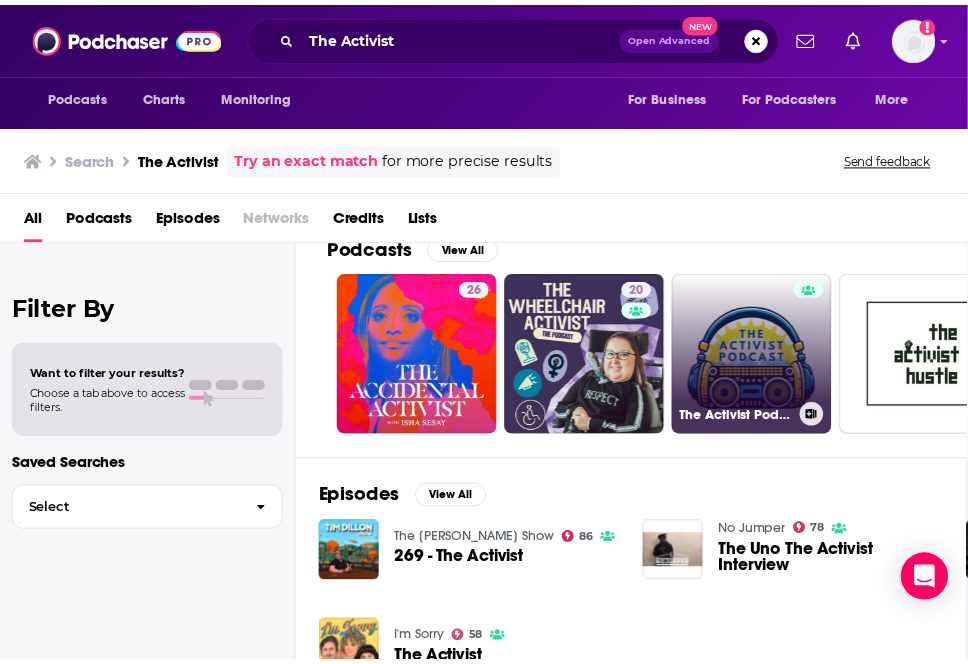 scroll, scrollTop: 0, scrollLeft: 0, axis: both 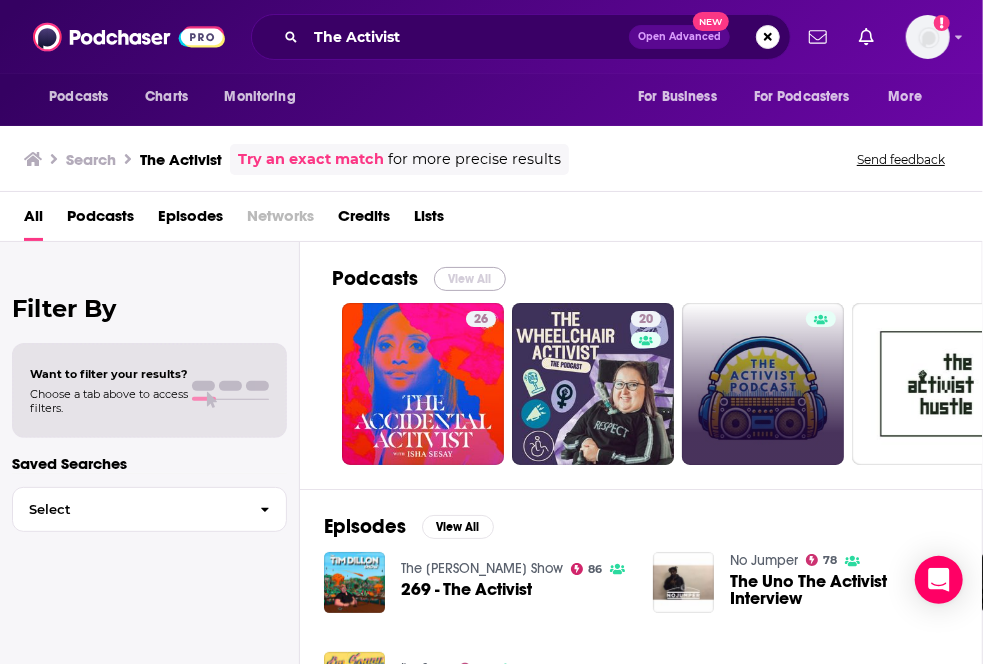 click on "View All" at bounding box center [470, 279] 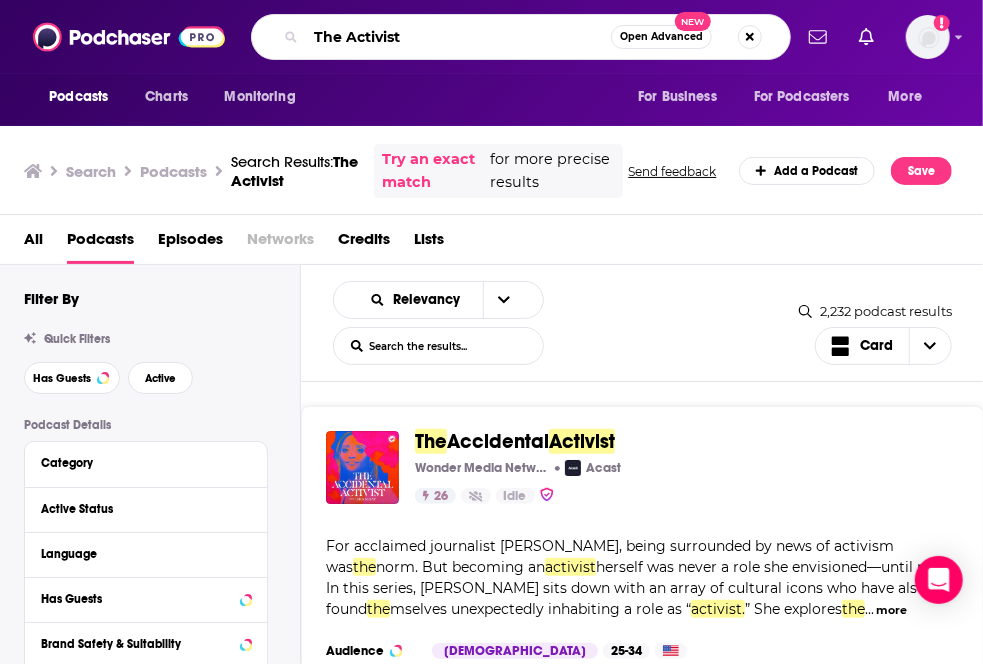 drag, startPoint x: 439, startPoint y: 27, endPoint x: 222, endPoint y: 27, distance: 217 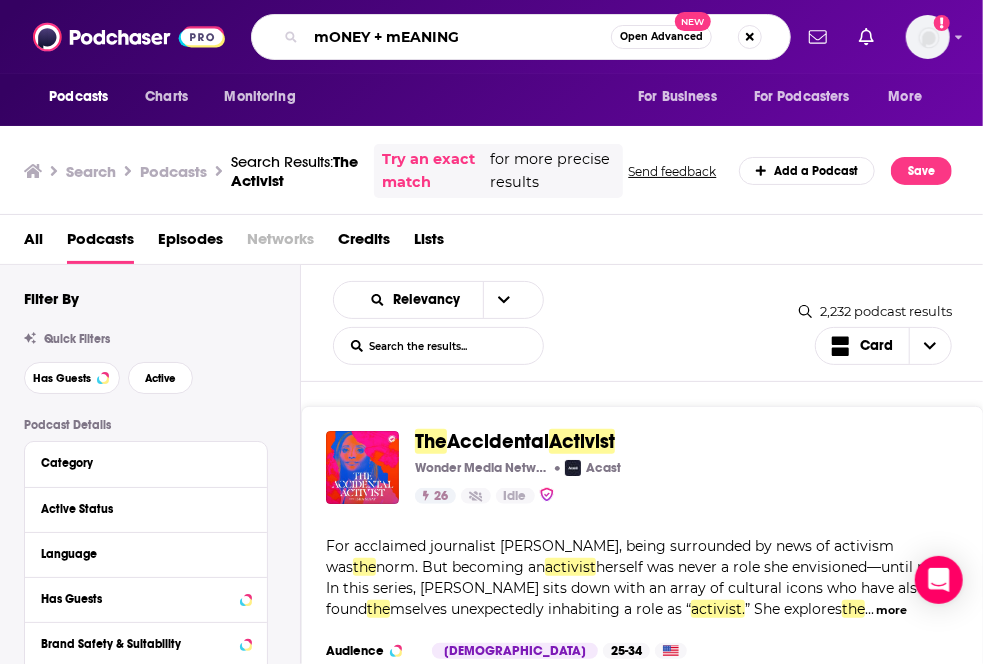 type on "mONEY + mEANING" 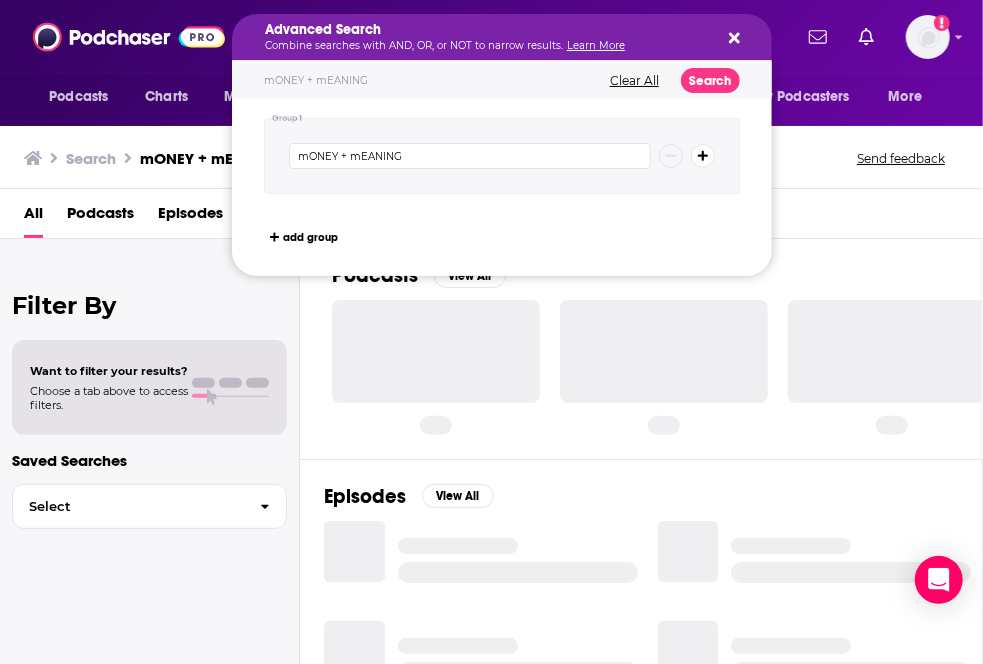 drag, startPoint x: 484, startPoint y: 33, endPoint x: 340, endPoint y: 39, distance: 144.12494 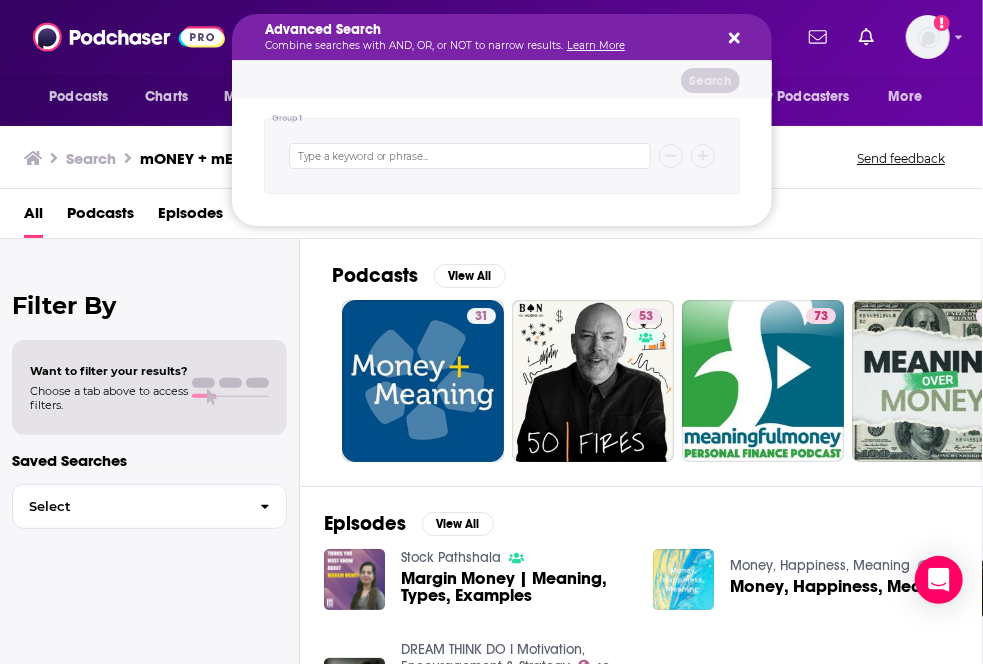 click on "Advanced Search Combine searches with AND, OR, or NOT to narrow results. Learn More" at bounding box center (502, 37) 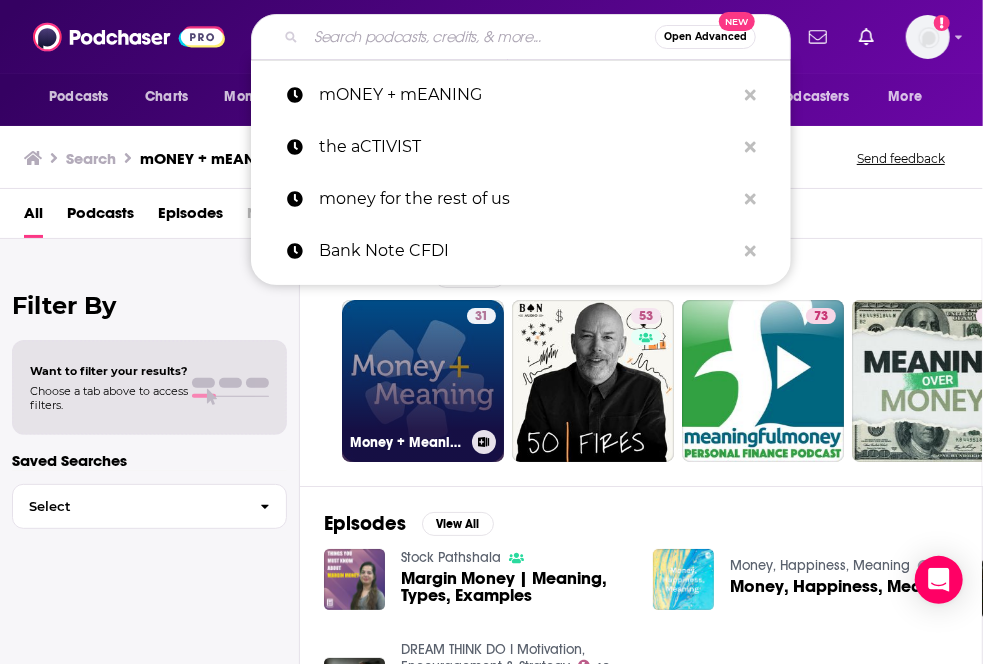 click on "Money + Meaning" at bounding box center (423, 442) 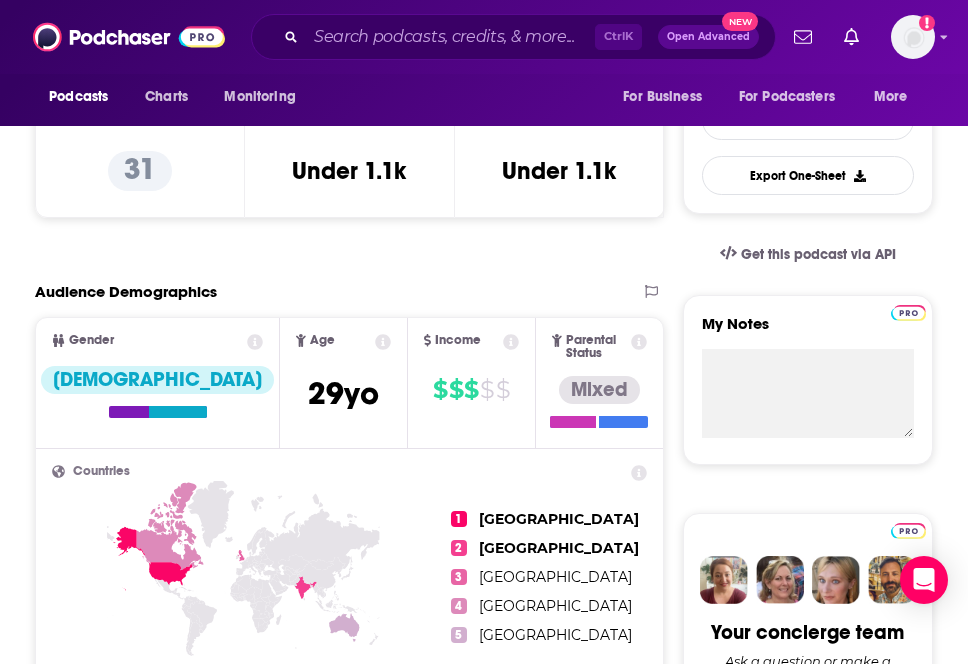 scroll, scrollTop: 0, scrollLeft: 0, axis: both 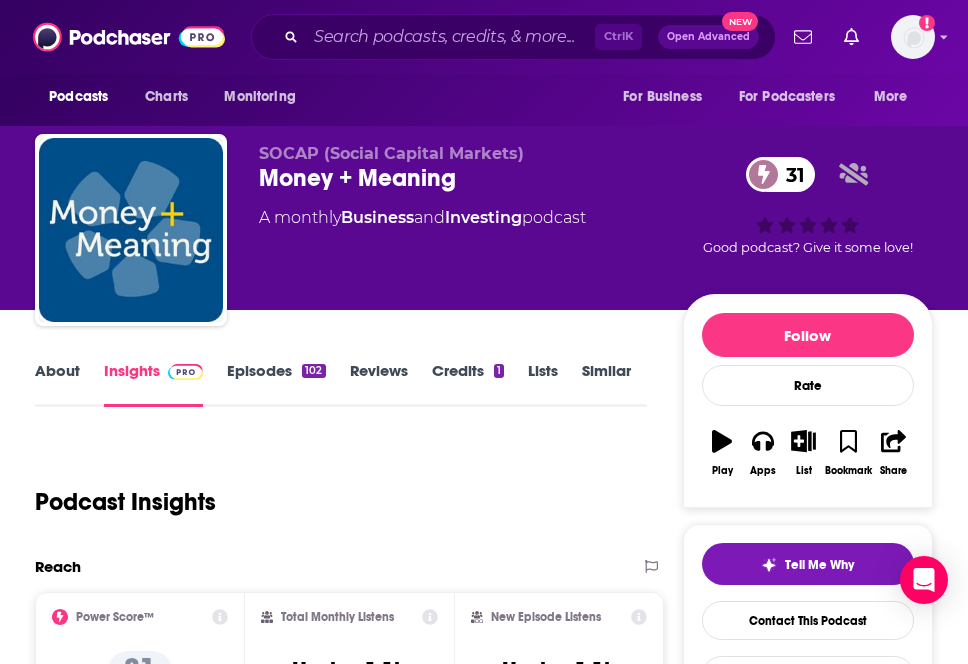 click on "About Insights Episodes 102 Reviews Credits 1 Lists Similar Podcast Insights Reach & Audience Content Brand Safety Social Contacts Charts Rate Card Sponsors Details Similar Contact Podcast Open Website  Reach Power Score™ 31 Total Monthly Listens Under 1.1k New Episode Listens Under 1.1k Export One-Sheet Audience Demographics Gender Female Age 29 yo Income $ $ $ $ $ Parental Status Mixed Countries 1 United States 2 India 3 United Kingdom 4 Canada 5 Australia Top Cities Brisbane , London , Melbourne , Sydney , Washington, DC , New York, NY Interests Travel , Society - Work , Business and Industrial , Nonfiction , Graduate school , Science Jobs Directors , Company Founders , CEOs/Managing Directors , Managers , Consultants , Entrepreneurs Ethnicities White / Caucasian , Hispanic , African American , Asian Show More Content Political Skew Medium Left Brand Safety & Suitability Information about brand safety is not yet available. Socials This podcast does not have social handles yet. Contacts   RSS   Charts 152" at bounding box center [343, 3629] 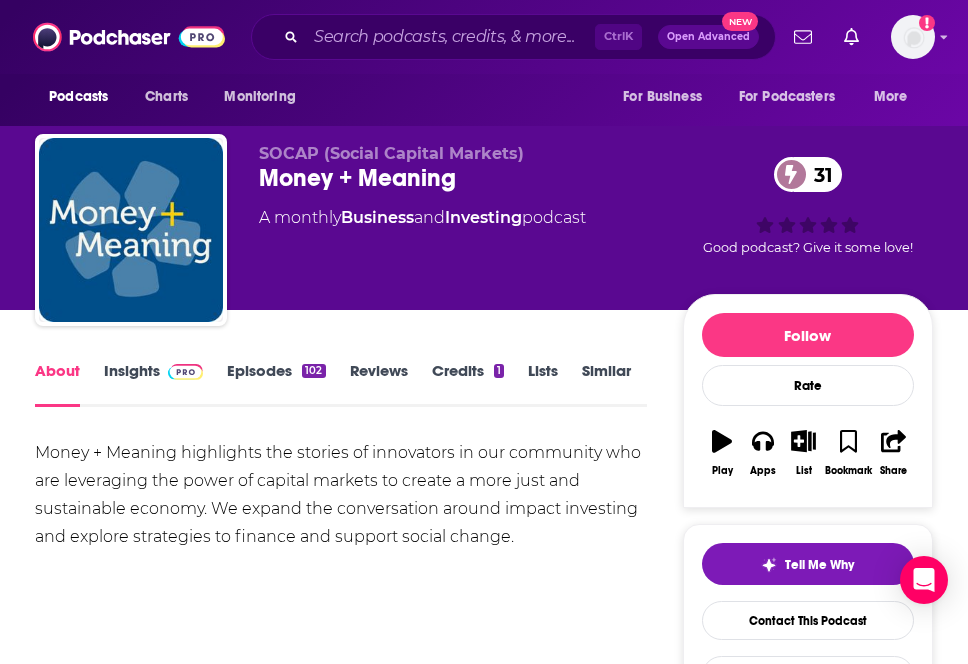 scroll, scrollTop: 100, scrollLeft: 0, axis: vertical 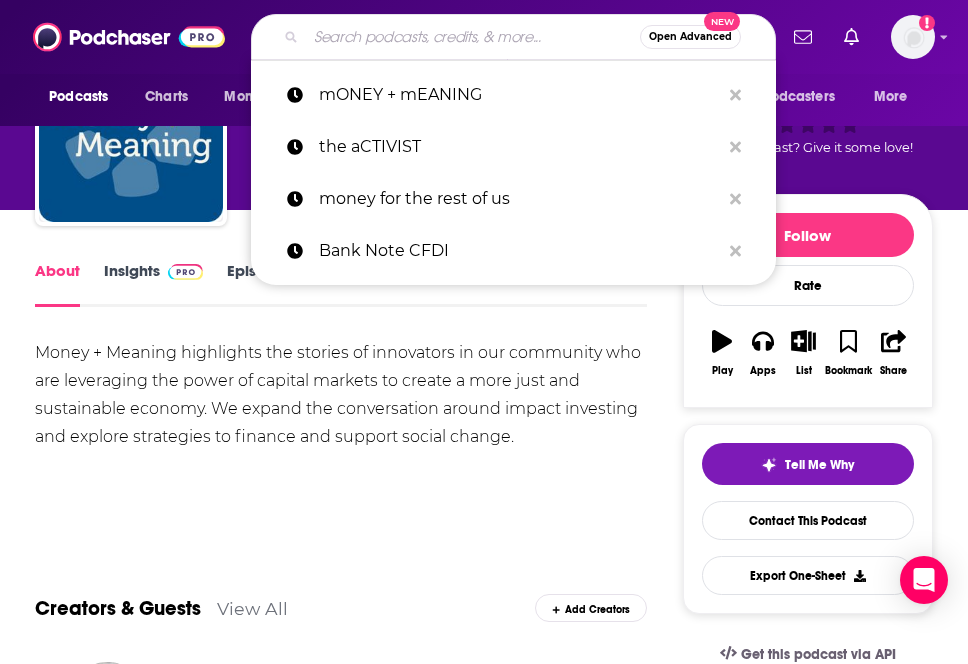 click at bounding box center (473, 37) 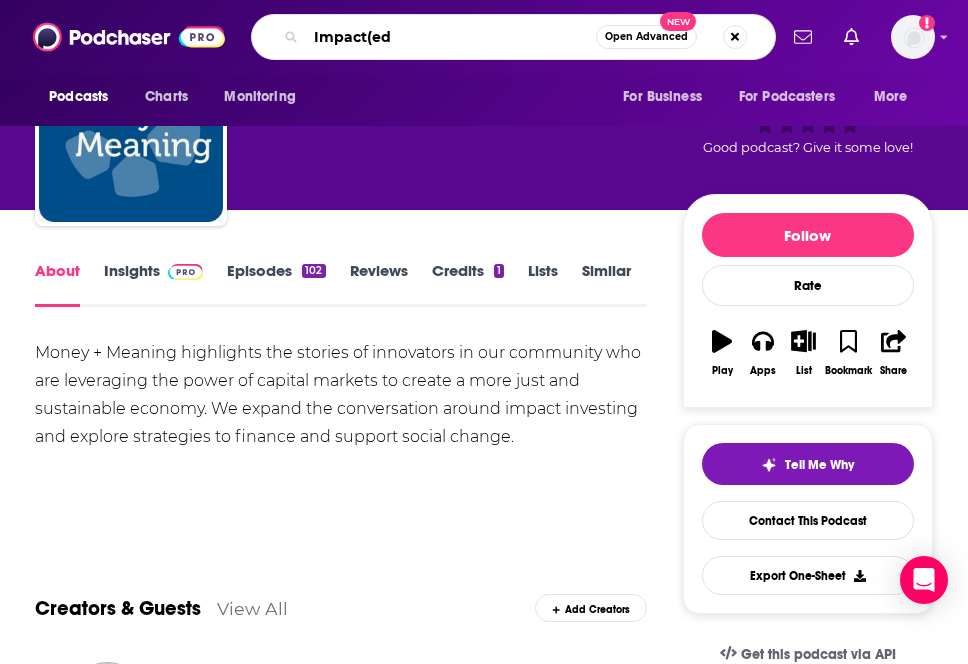 type on "Impact(ed)" 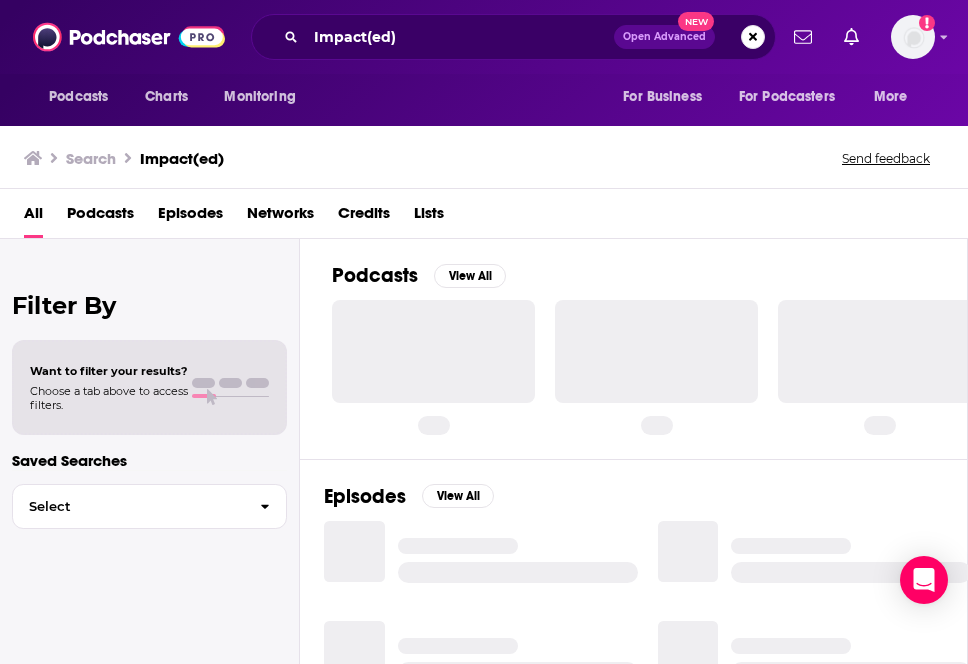 scroll, scrollTop: 0, scrollLeft: 0, axis: both 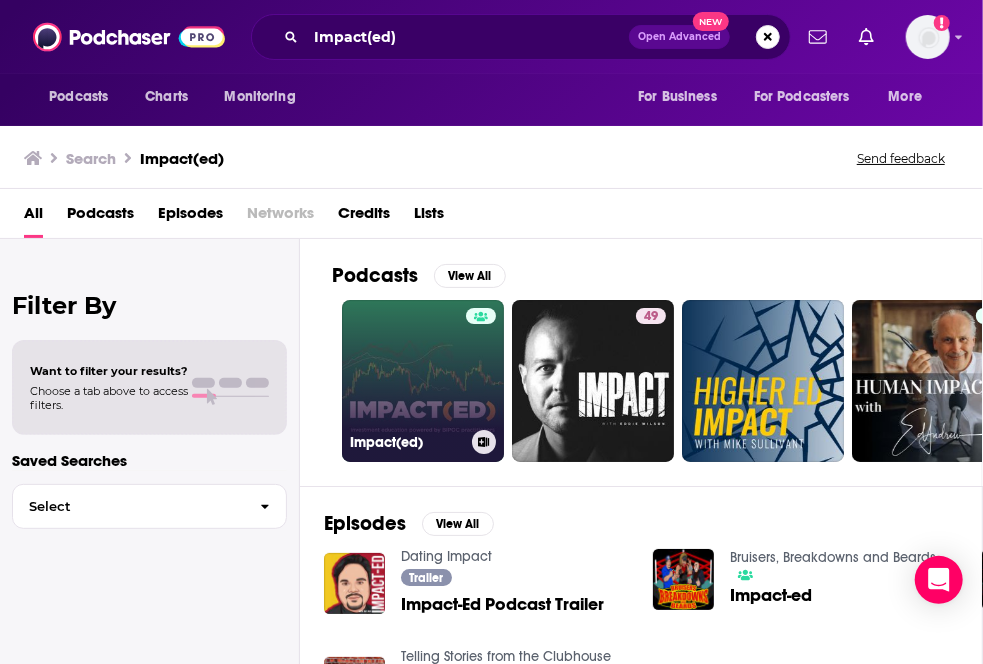 click on "Impact(ed)" at bounding box center (423, 381) 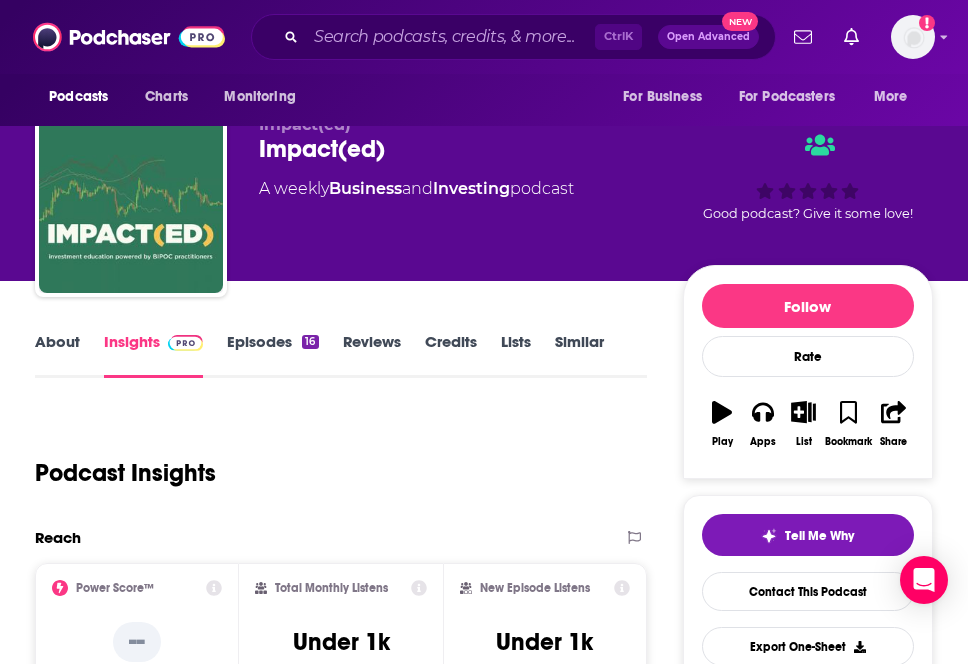 scroll, scrollTop: 0, scrollLeft: 0, axis: both 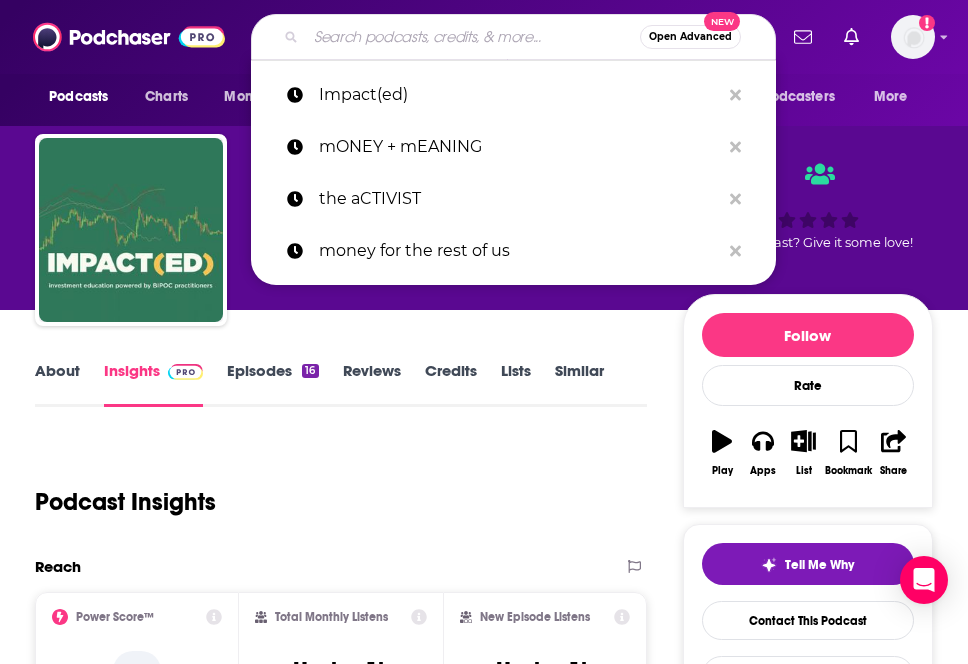 click at bounding box center (473, 37) 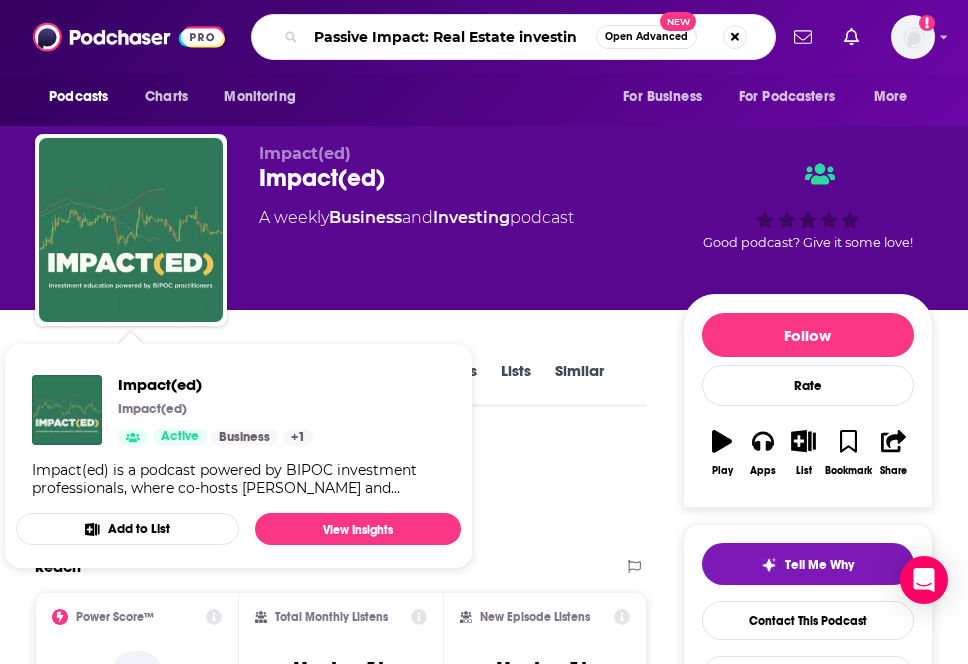 type on "Passive Impact: Real Estate investing" 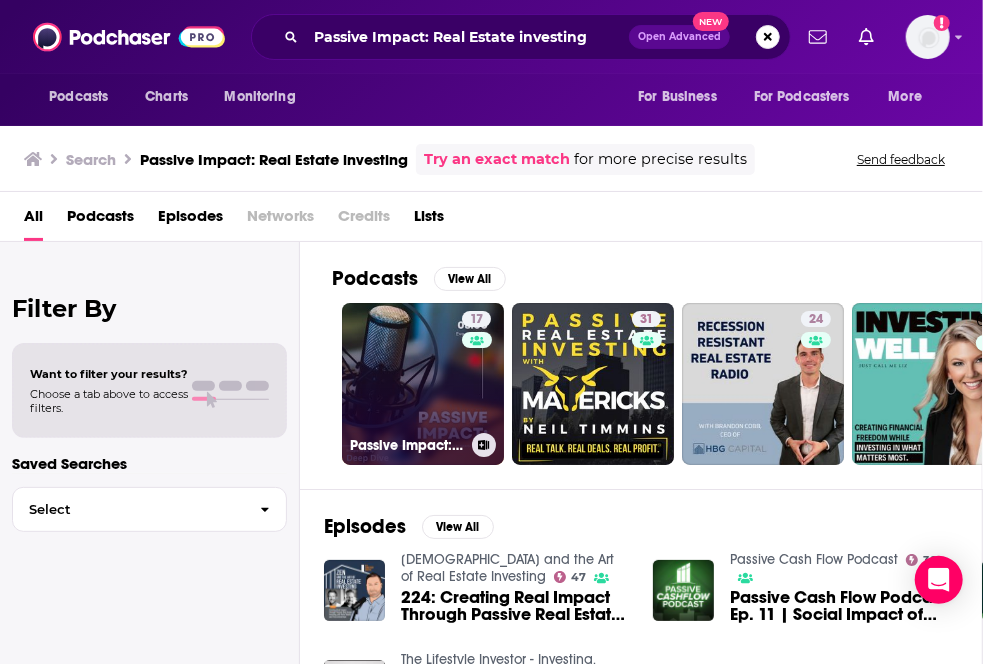 click on "17 Passive Impact: Real Estate Investing & Special Needs Housing" at bounding box center [423, 384] 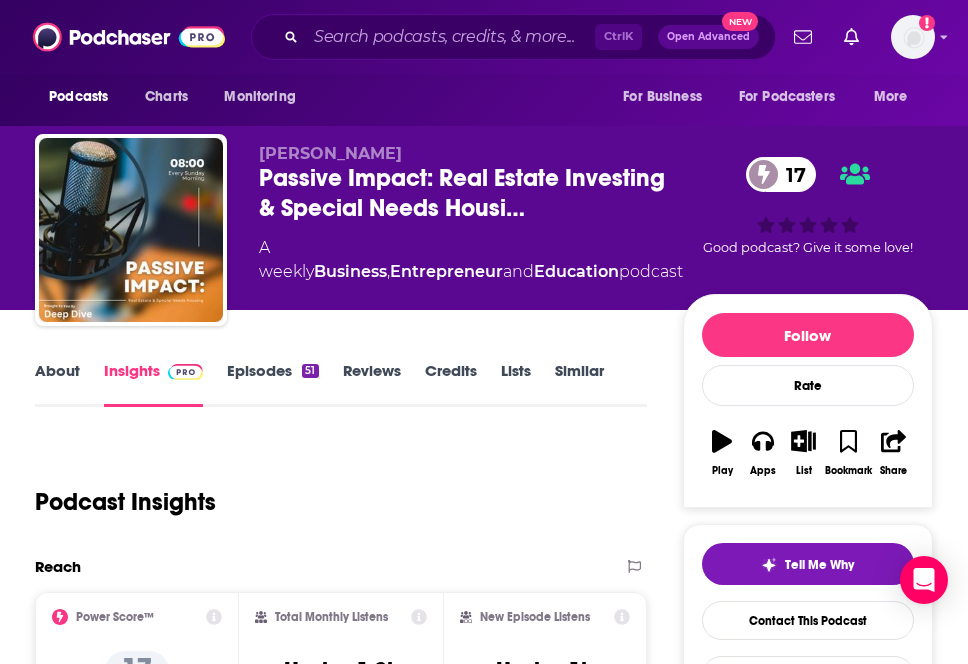 scroll, scrollTop: 100, scrollLeft: 0, axis: vertical 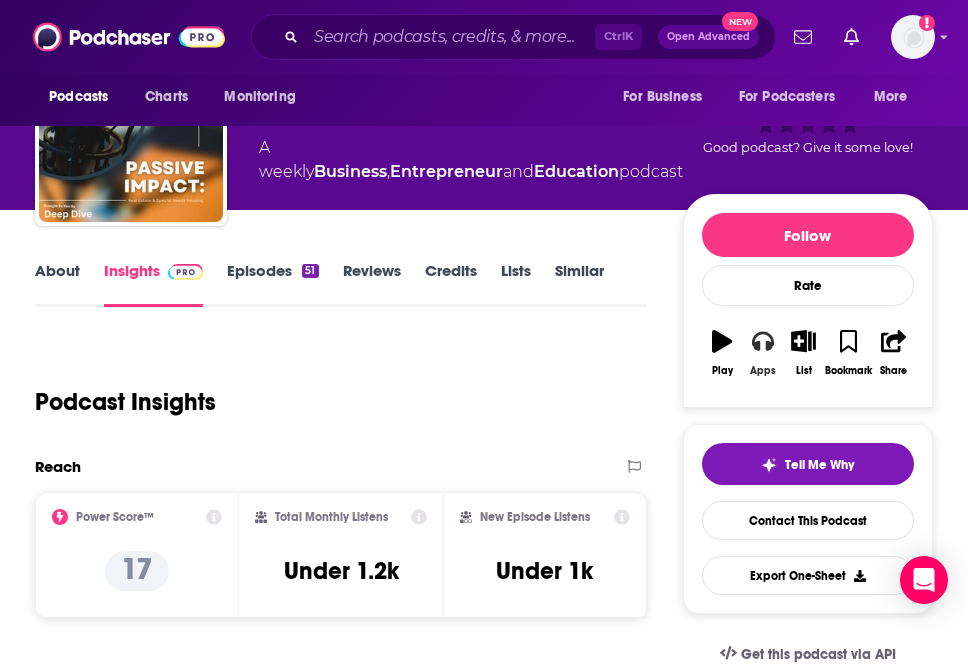 click 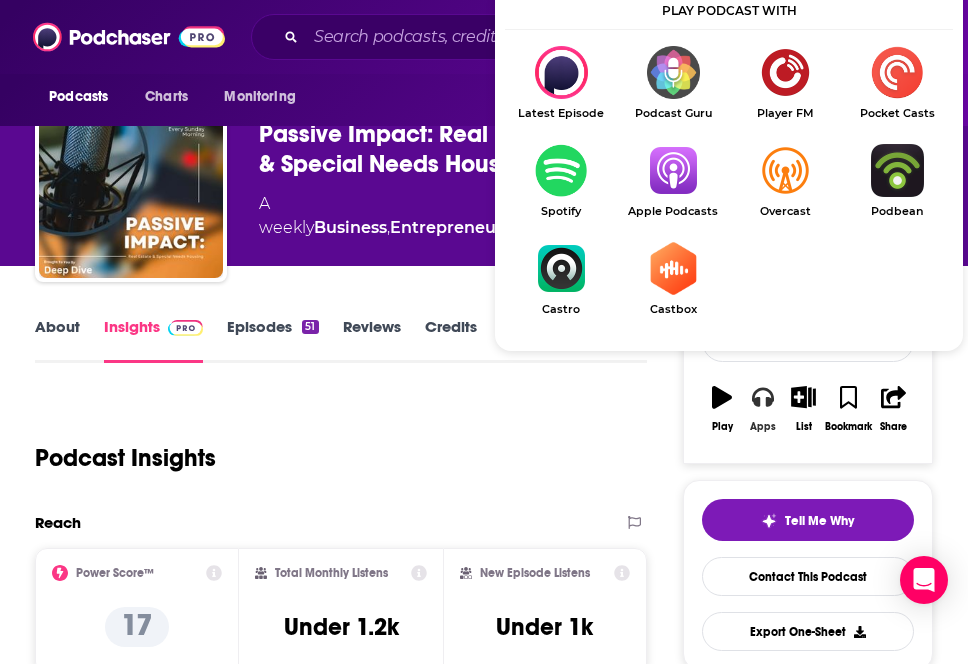 scroll, scrollTop: 0, scrollLeft: 0, axis: both 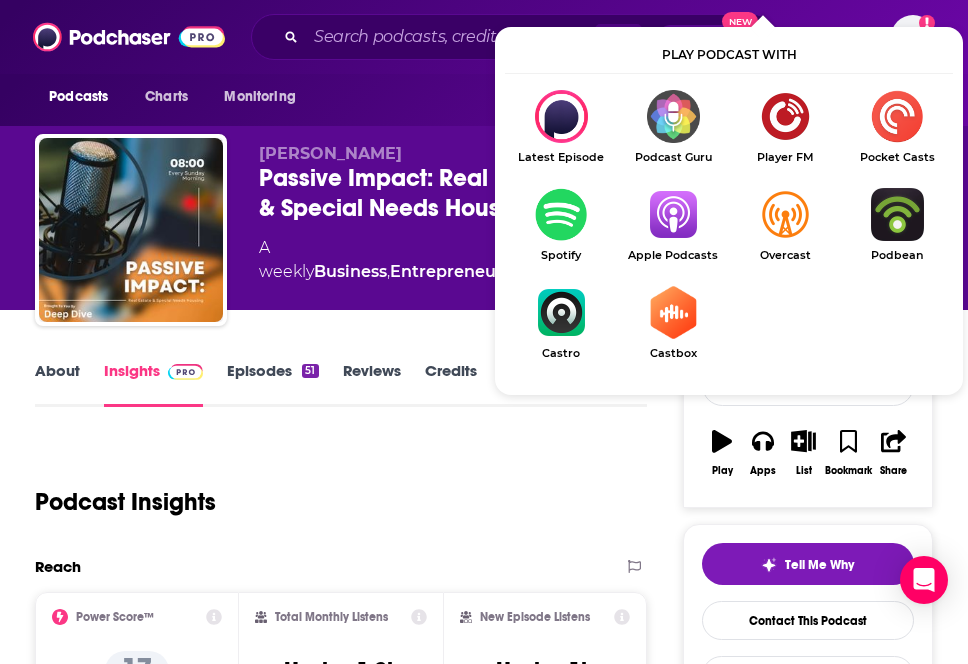 click on "Podcast Insights" at bounding box center (333, 490) 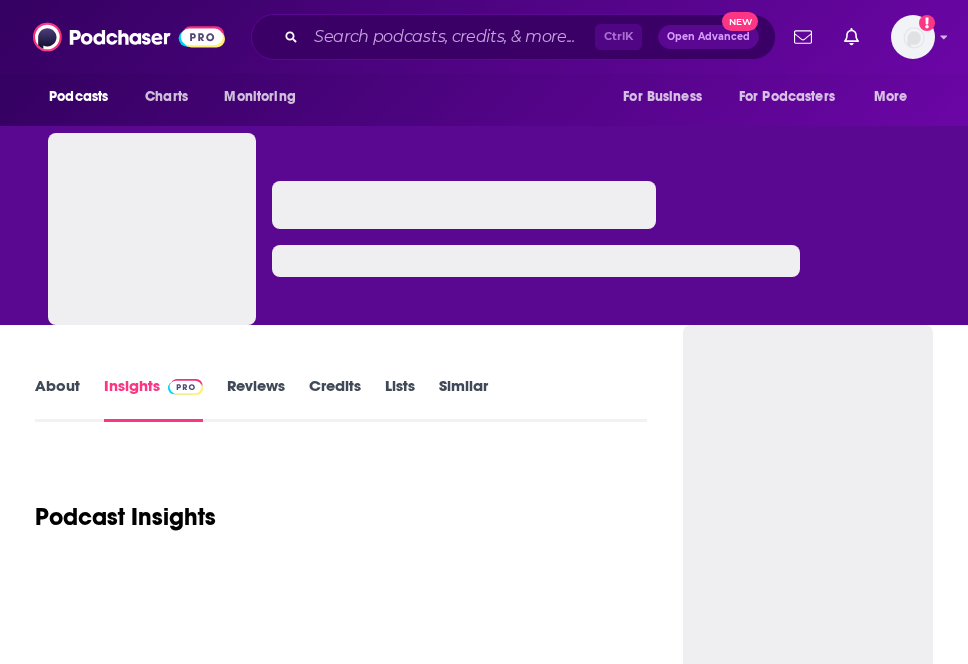 scroll, scrollTop: 100, scrollLeft: 0, axis: vertical 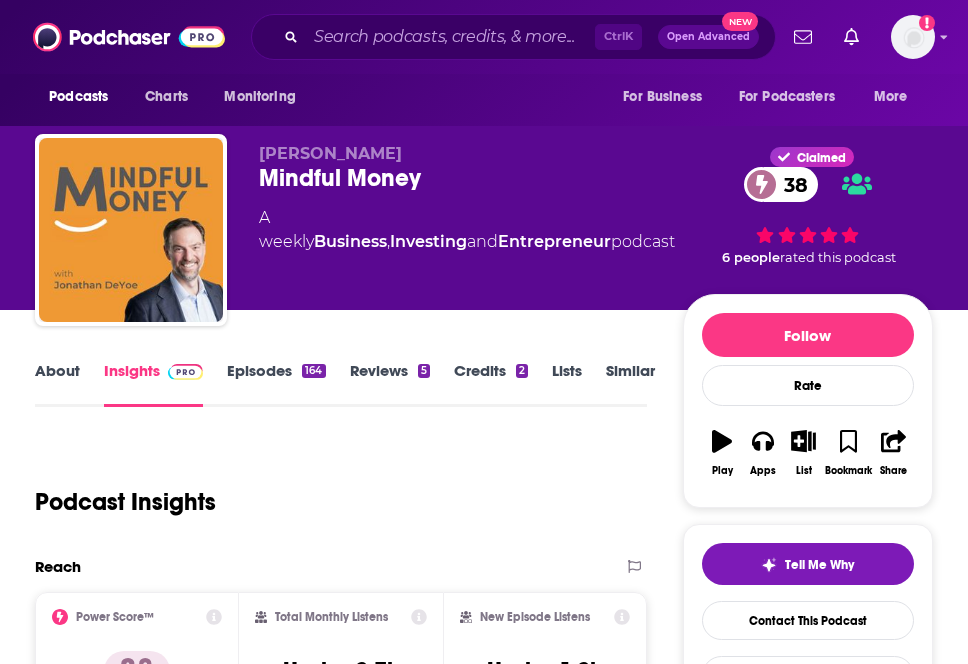 click on "About" at bounding box center (57, 384) 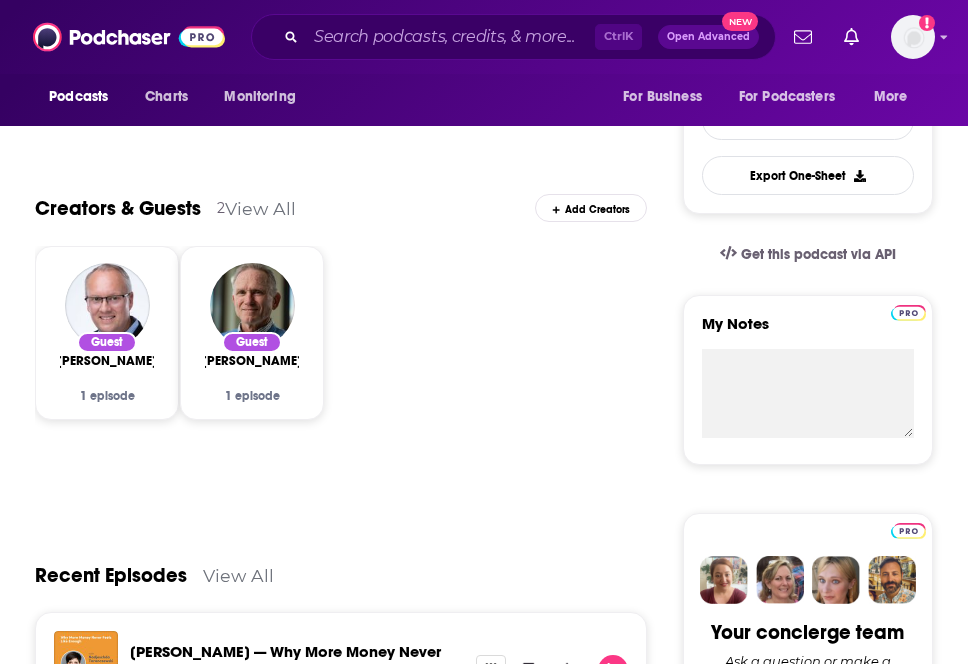 scroll, scrollTop: 0, scrollLeft: 0, axis: both 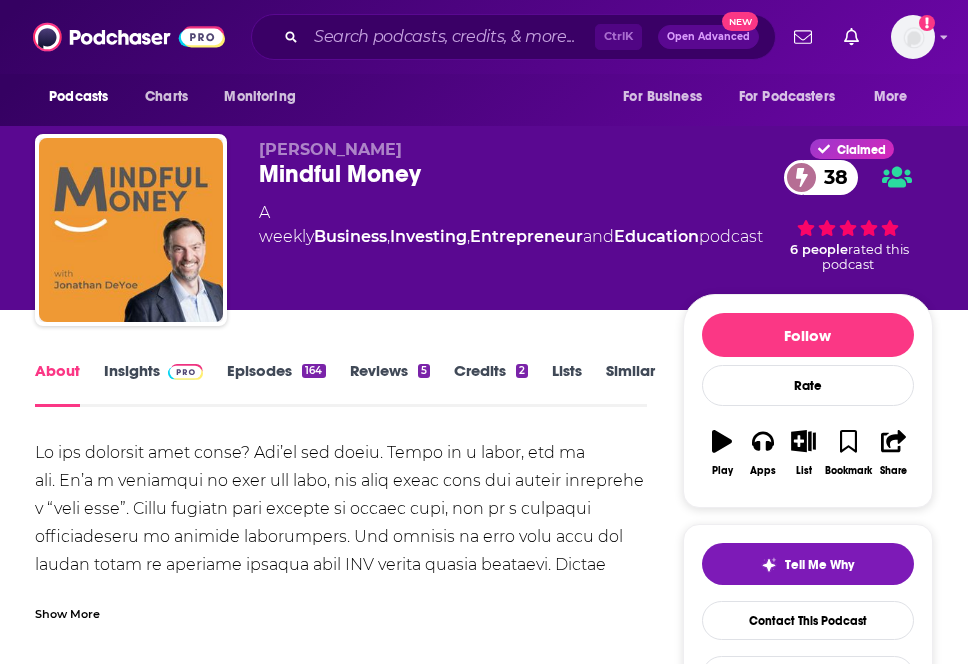 click on "Episodes 164" at bounding box center (276, 384) 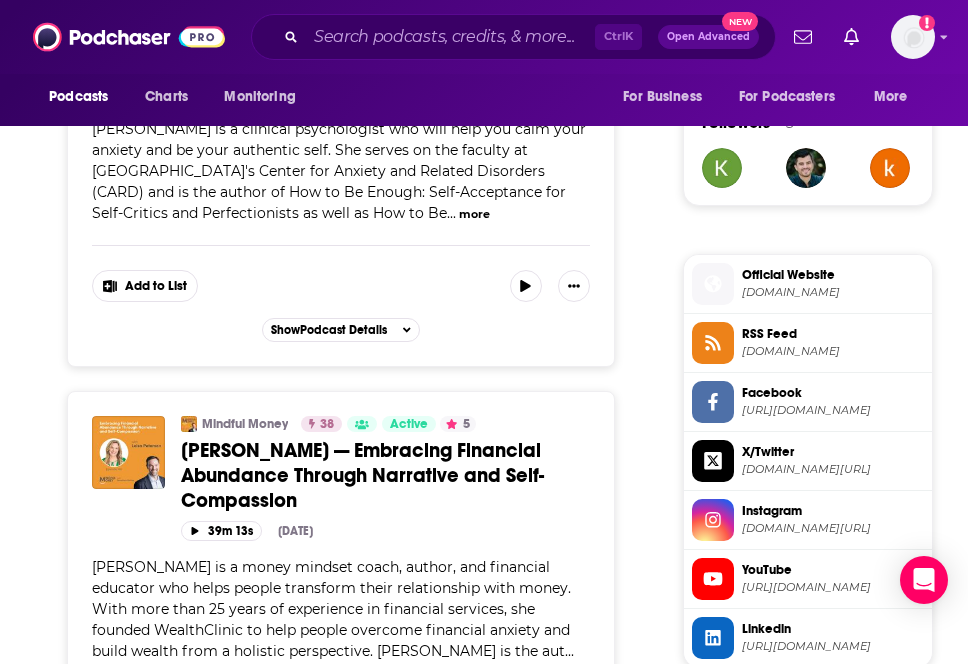 scroll, scrollTop: 1300, scrollLeft: 0, axis: vertical 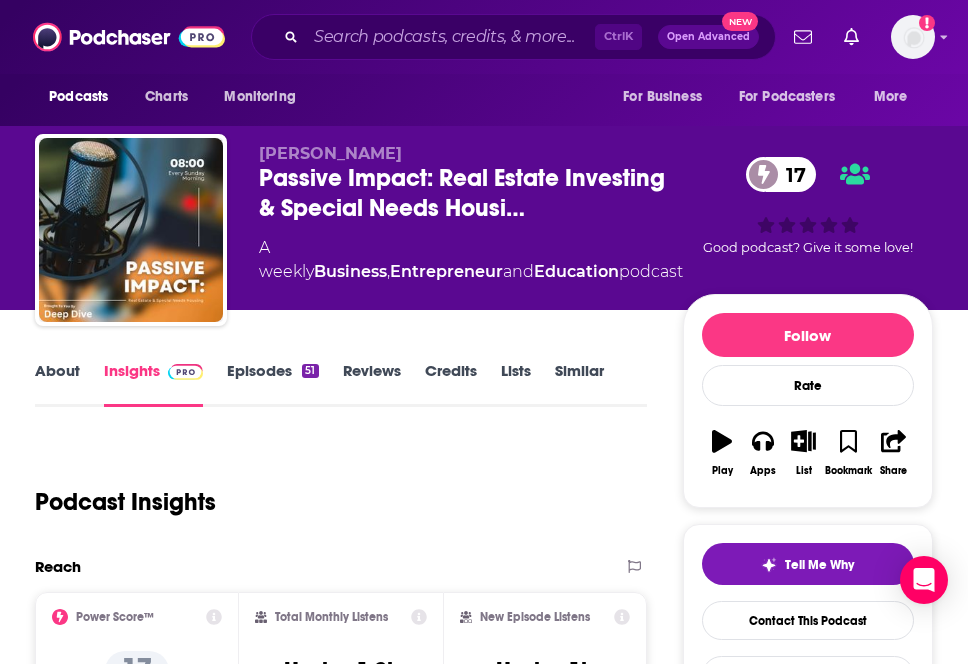 click on "Ctrl  K Open Advanced New" at bounding box center [513, 37] 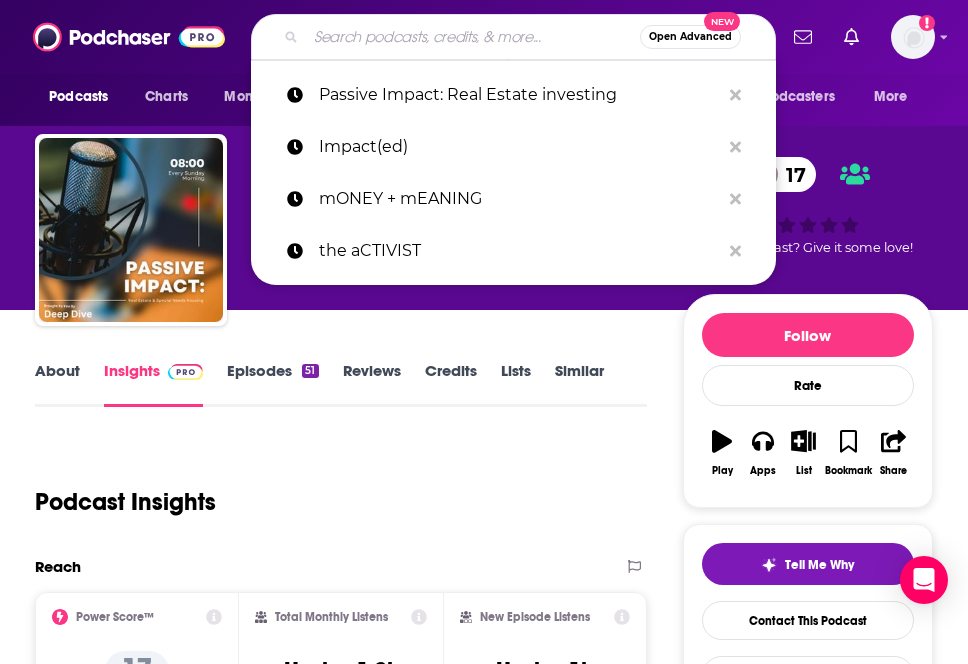 click at bounding box center (473, 37) 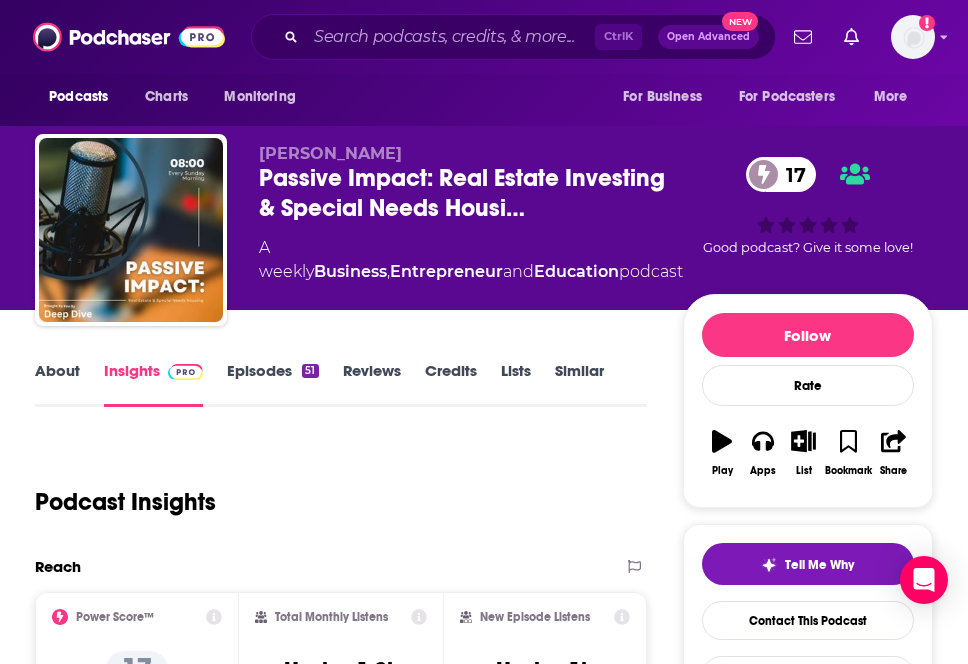 click on "Ctrl  K Open Advanced New" at bounding box center [513, 37] 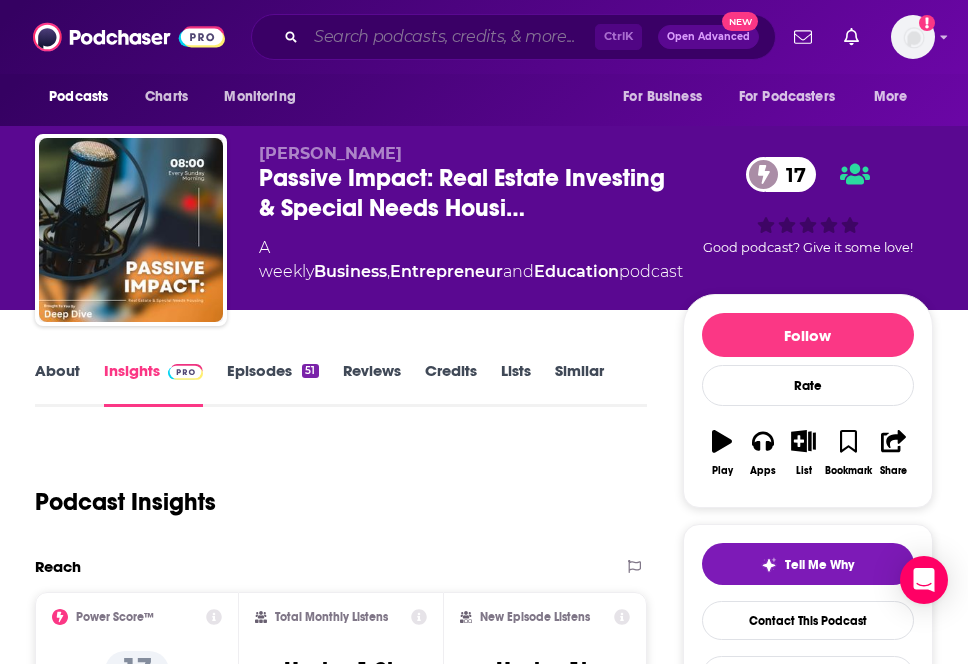 click at bounding box center [450, 37] 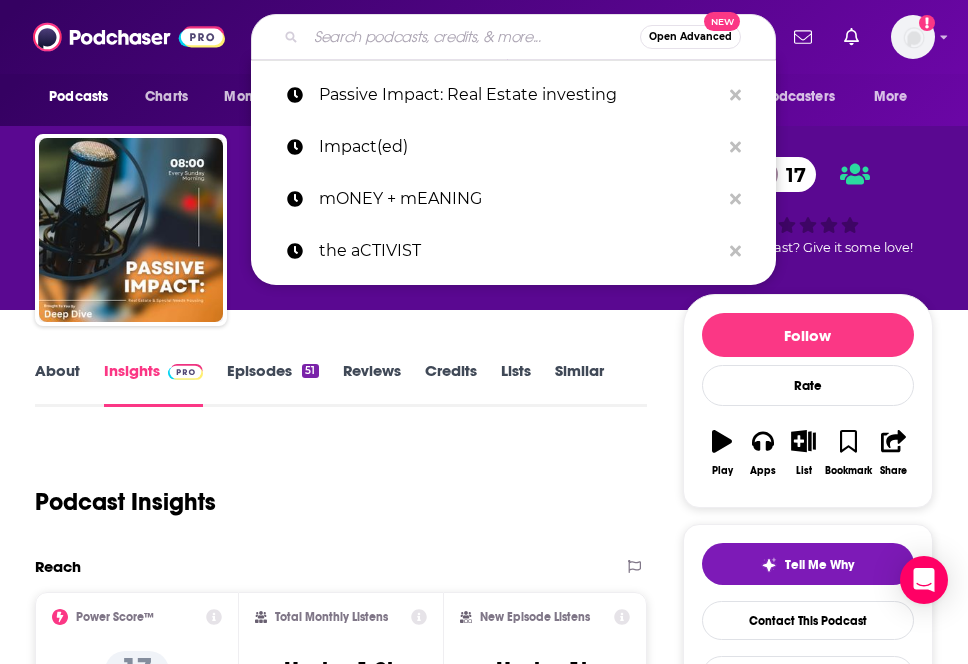 type on "D" 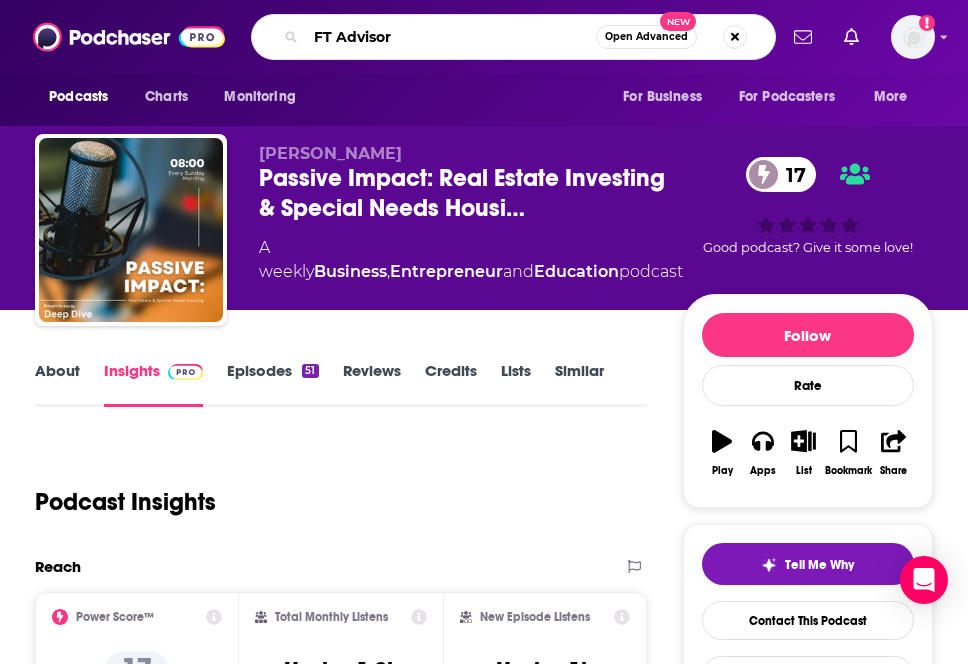 type on "FT Advisor" 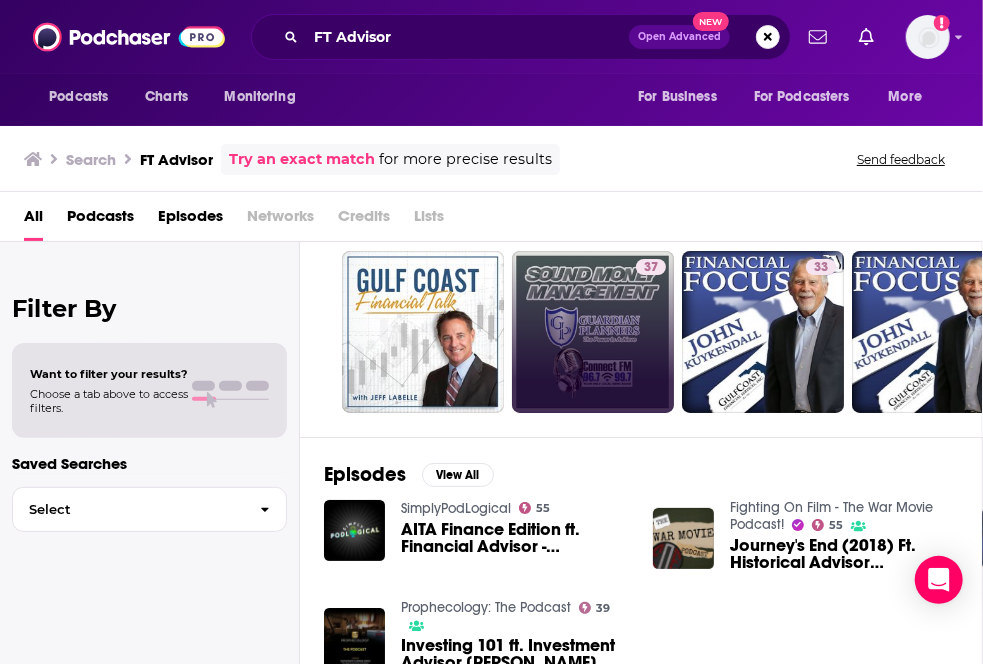 scroll, scrollTop: 0, scrollLeft: 0, axis: both 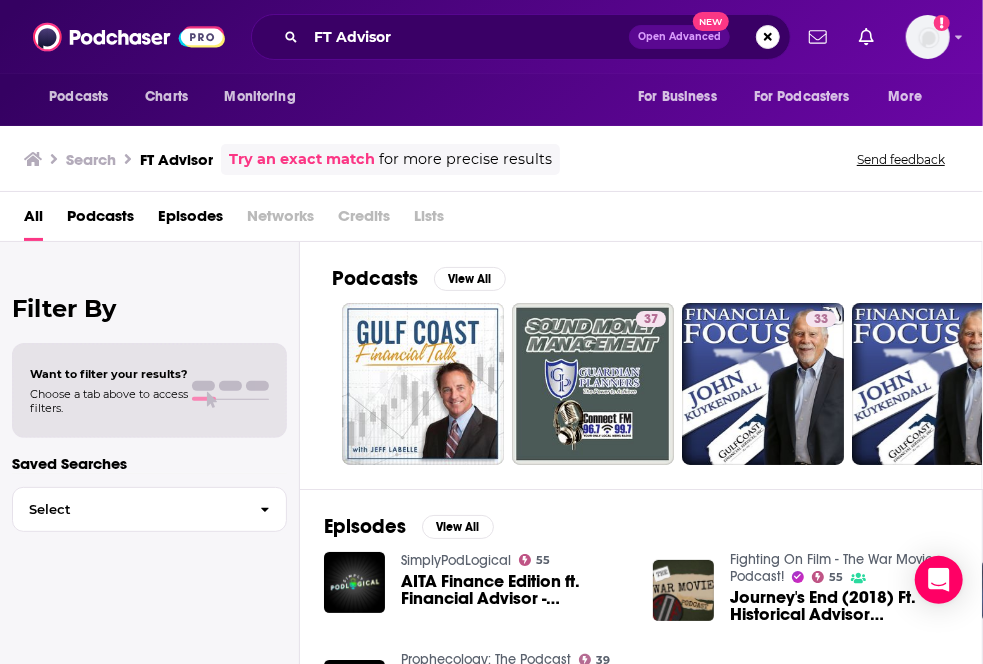 click on "Podcasts" at bounding box center [100, 220] 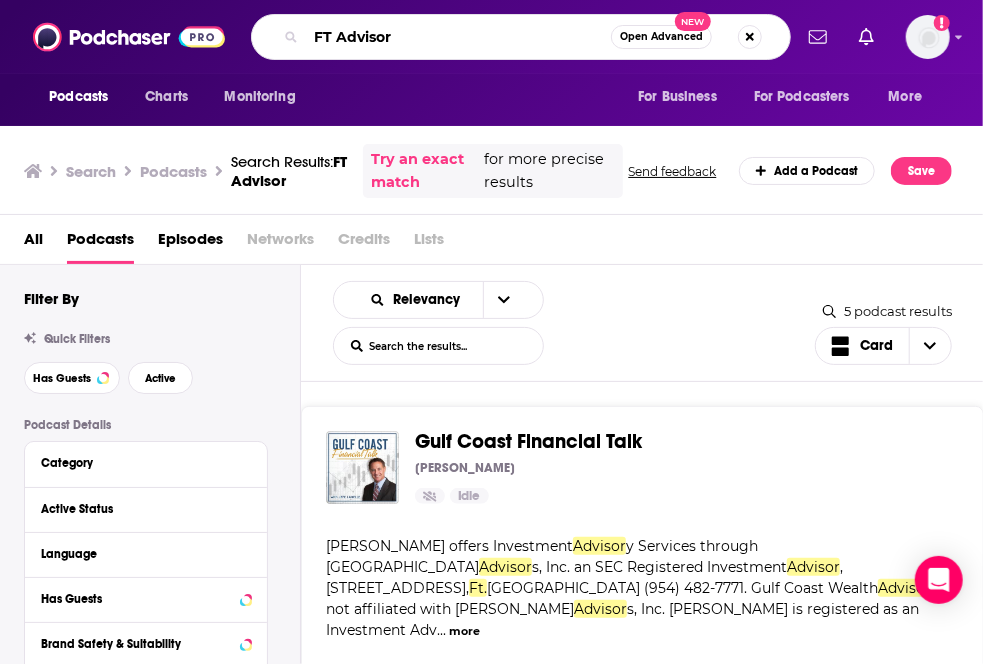 click on "FT Advisor" at bounding box center (458, 37) 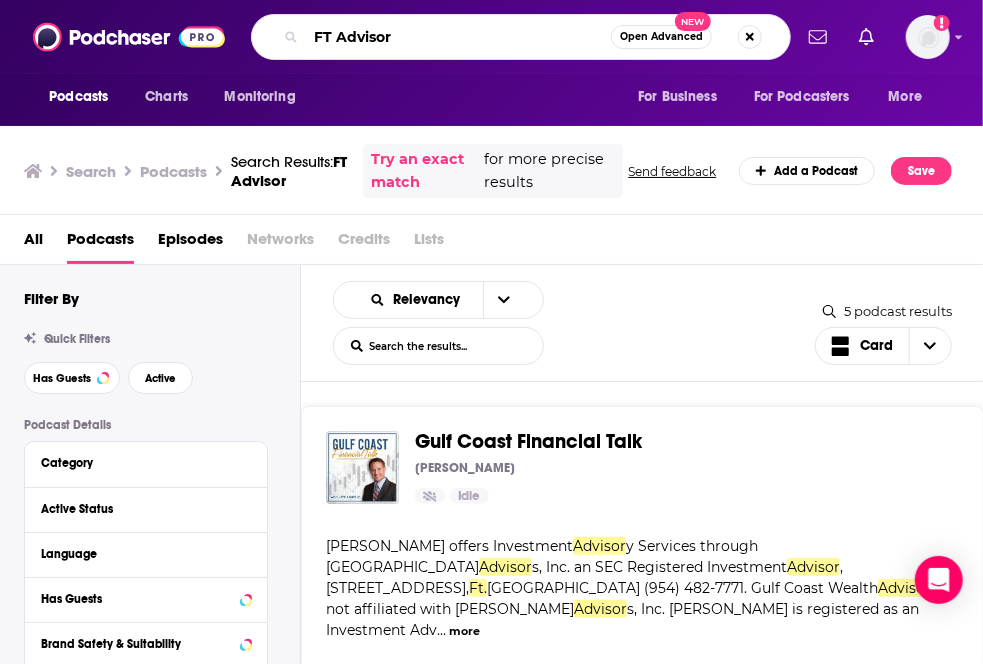drag, startPoint x: 456, startPoint y: 35, endPoint x: 362, endPoint y: 29, distance: 94.19129 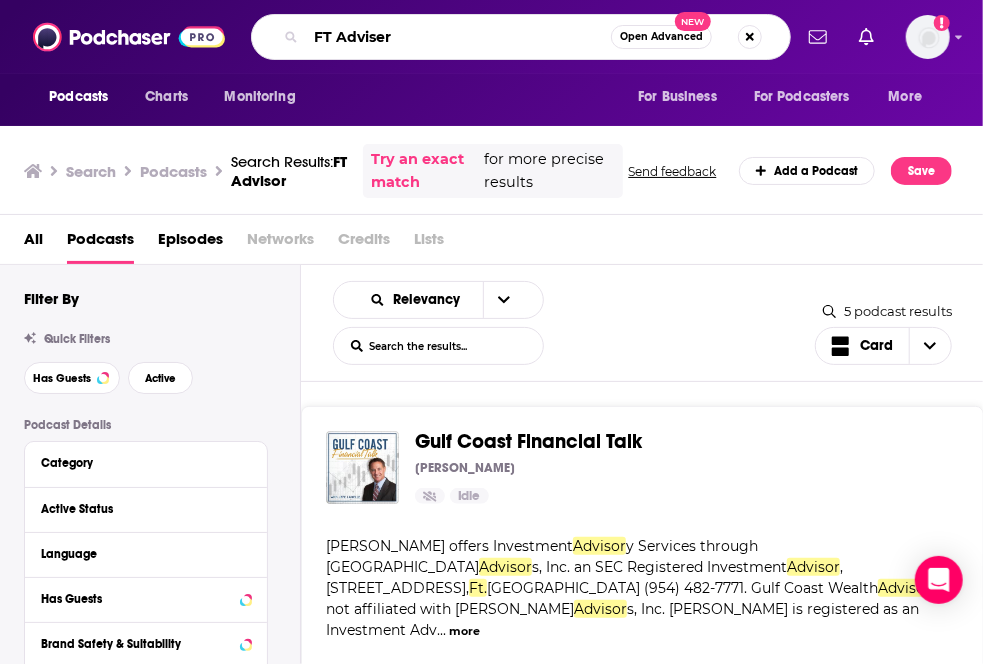 type on "FT Adviser" 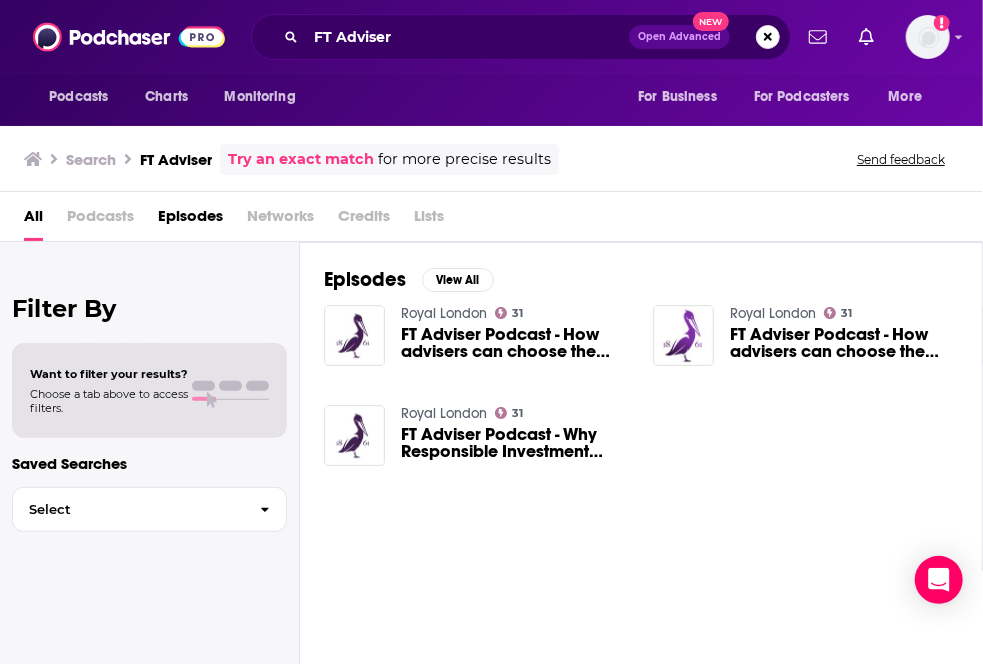 click on "Search" at bounding box center (91, 159) 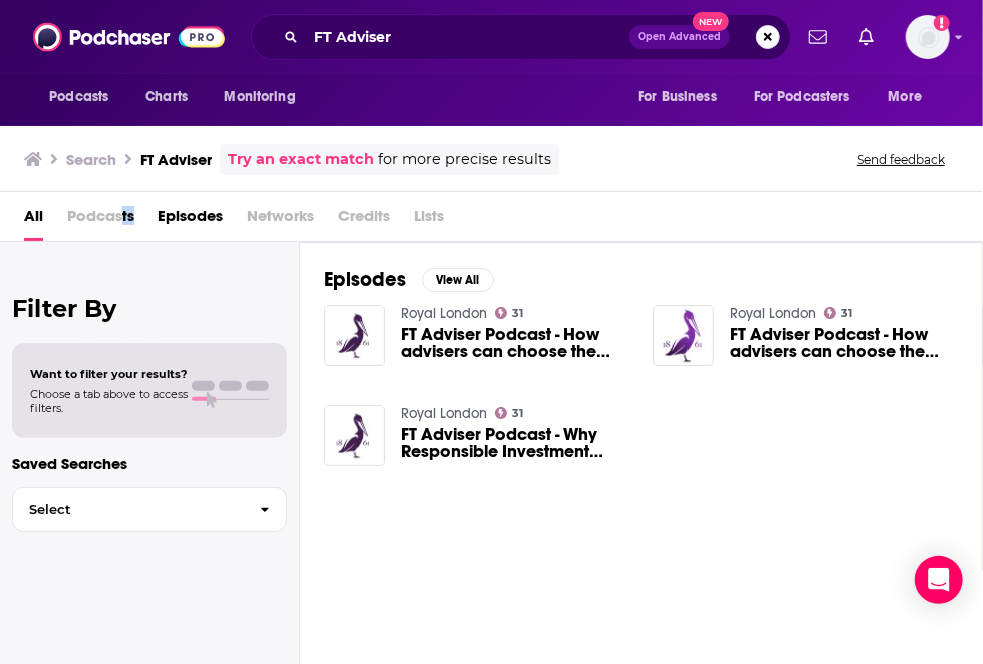 drag, startPoint x: 142, startPoint y: 215, endPoint x: 438, endPoint y: 73, distance: 328.29865 